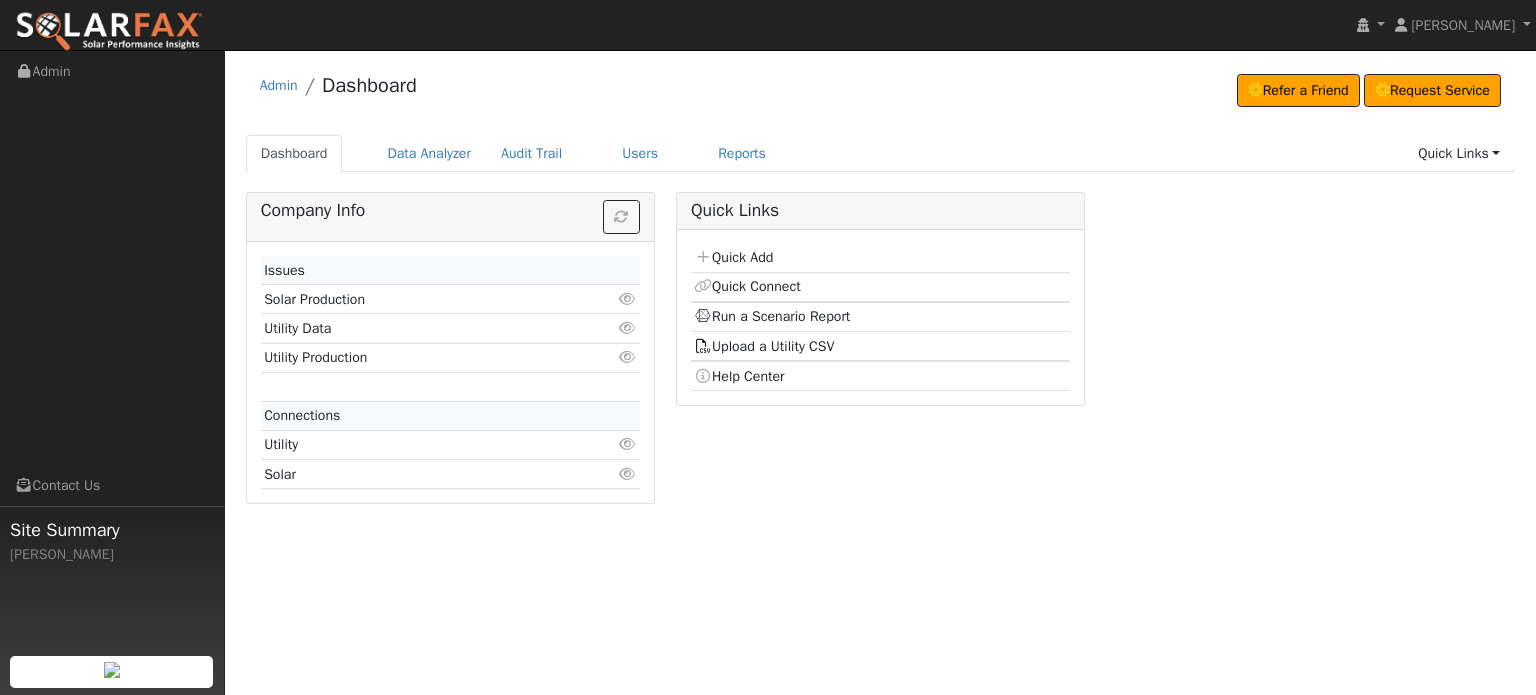 scroll, scrollTop: 0, scrollLeft: 0, axis: both 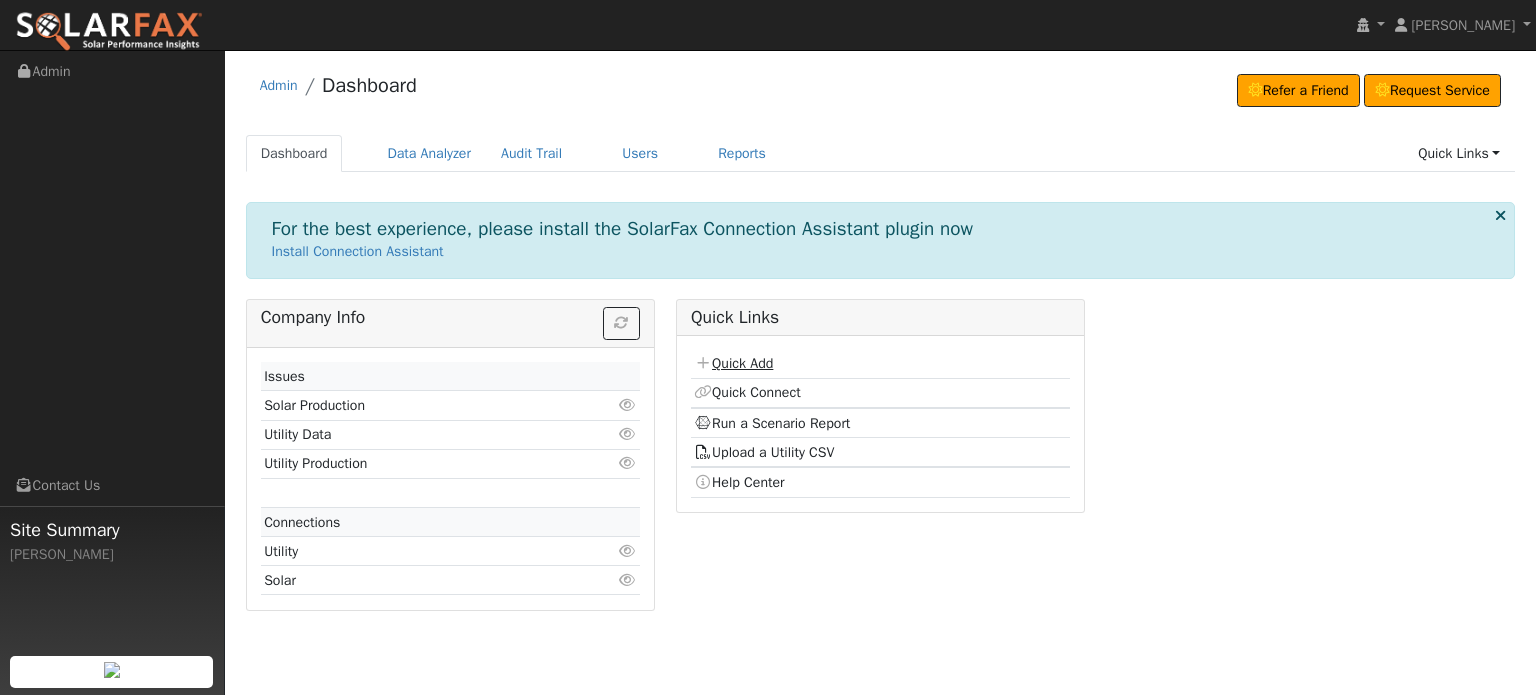click on "Quick Add" at bounding box center [733, 363] 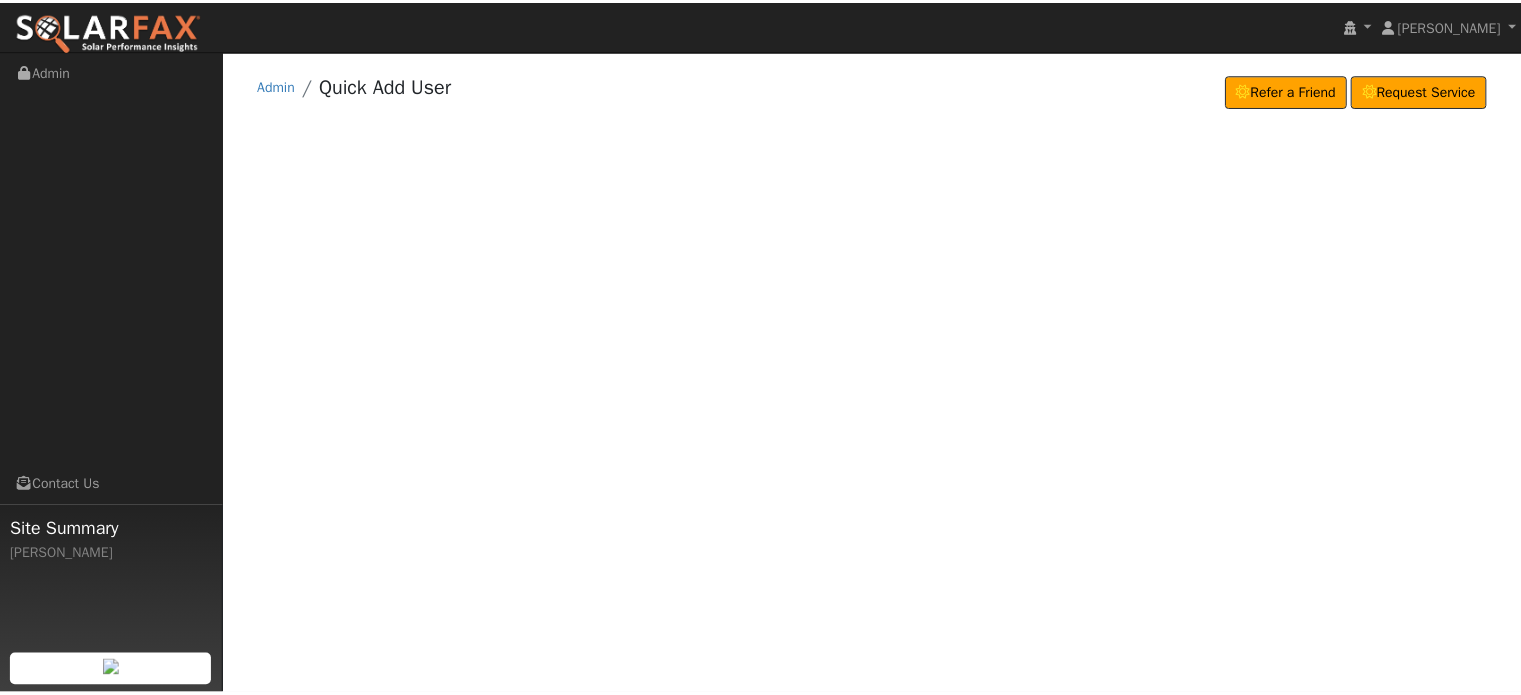 scroll, scrollTop: 0, scrollLeft: 0, axis: both 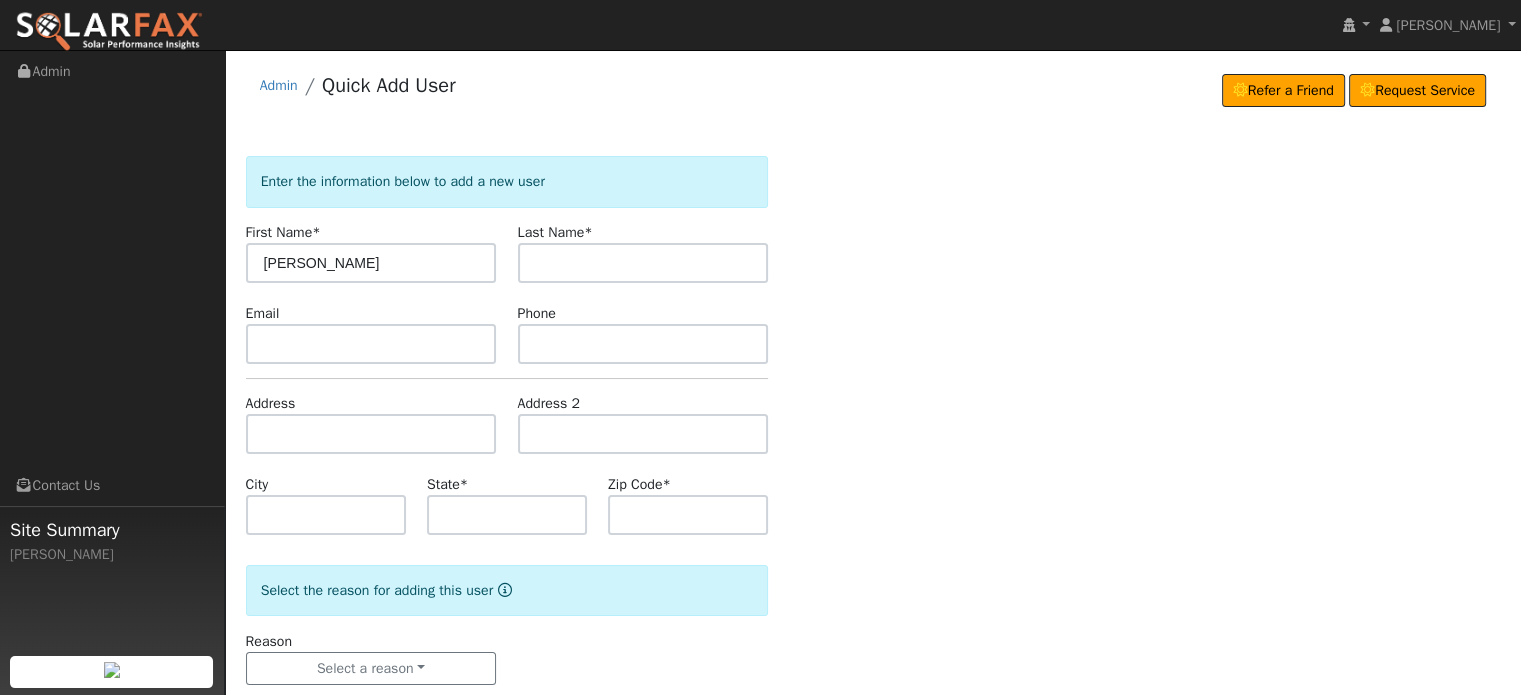 type on "[PERSON_NAME]" 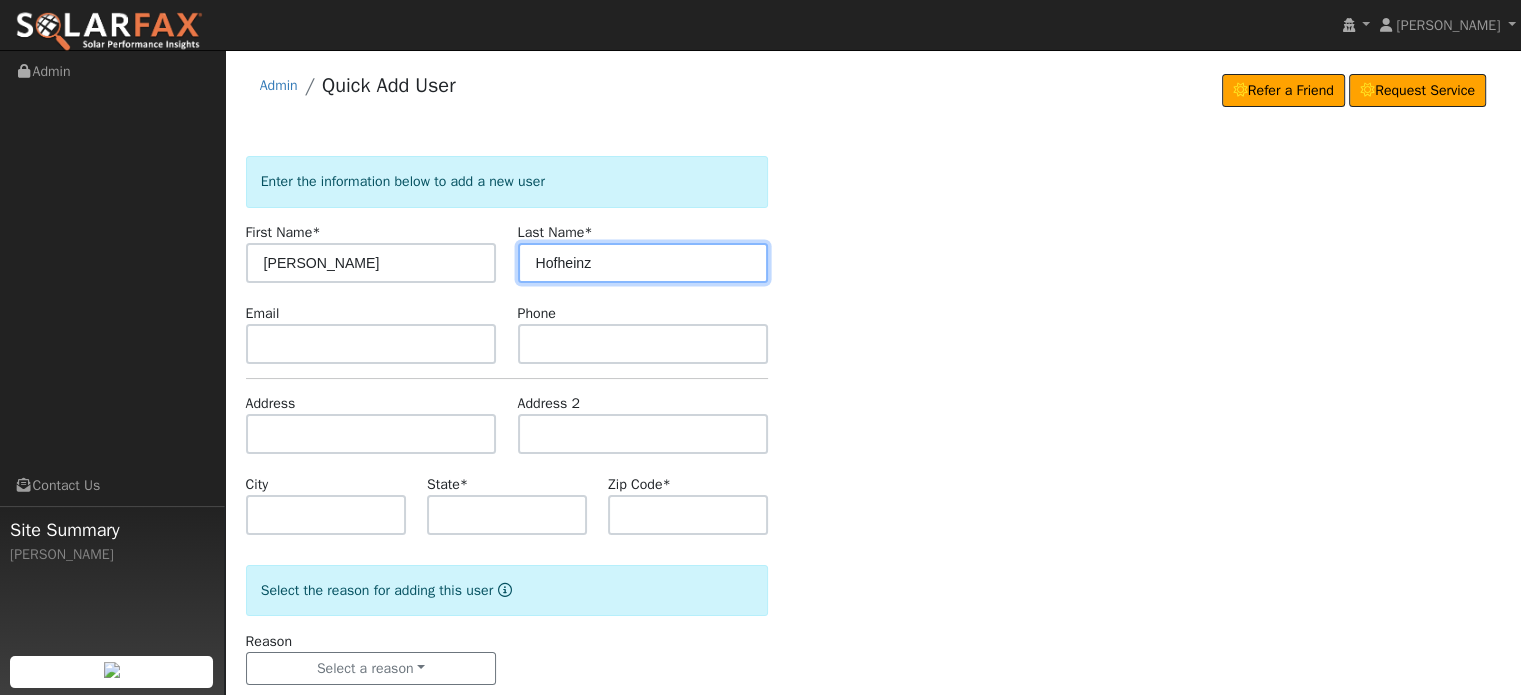 type on "Hofheinz" 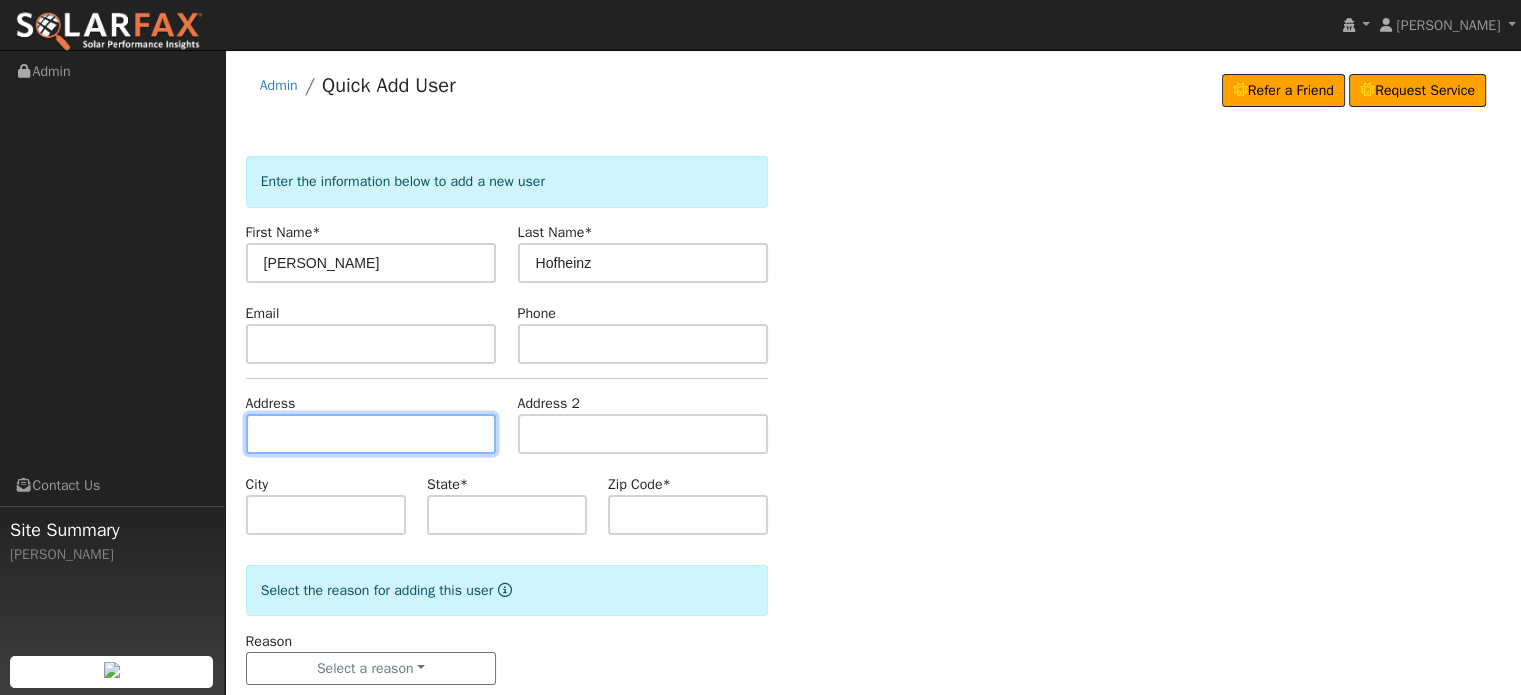 click at bounding box center [371, 434] 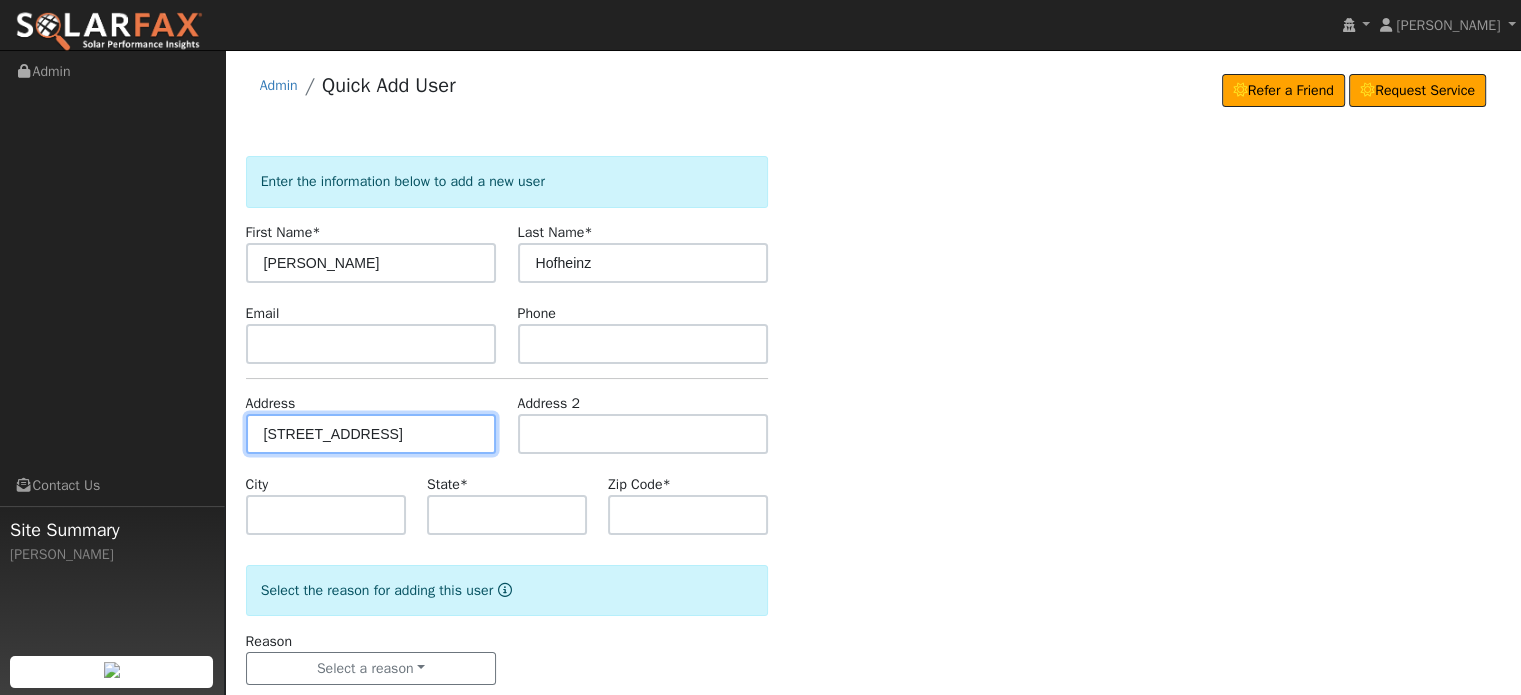 type on "2804 Mallard Way" 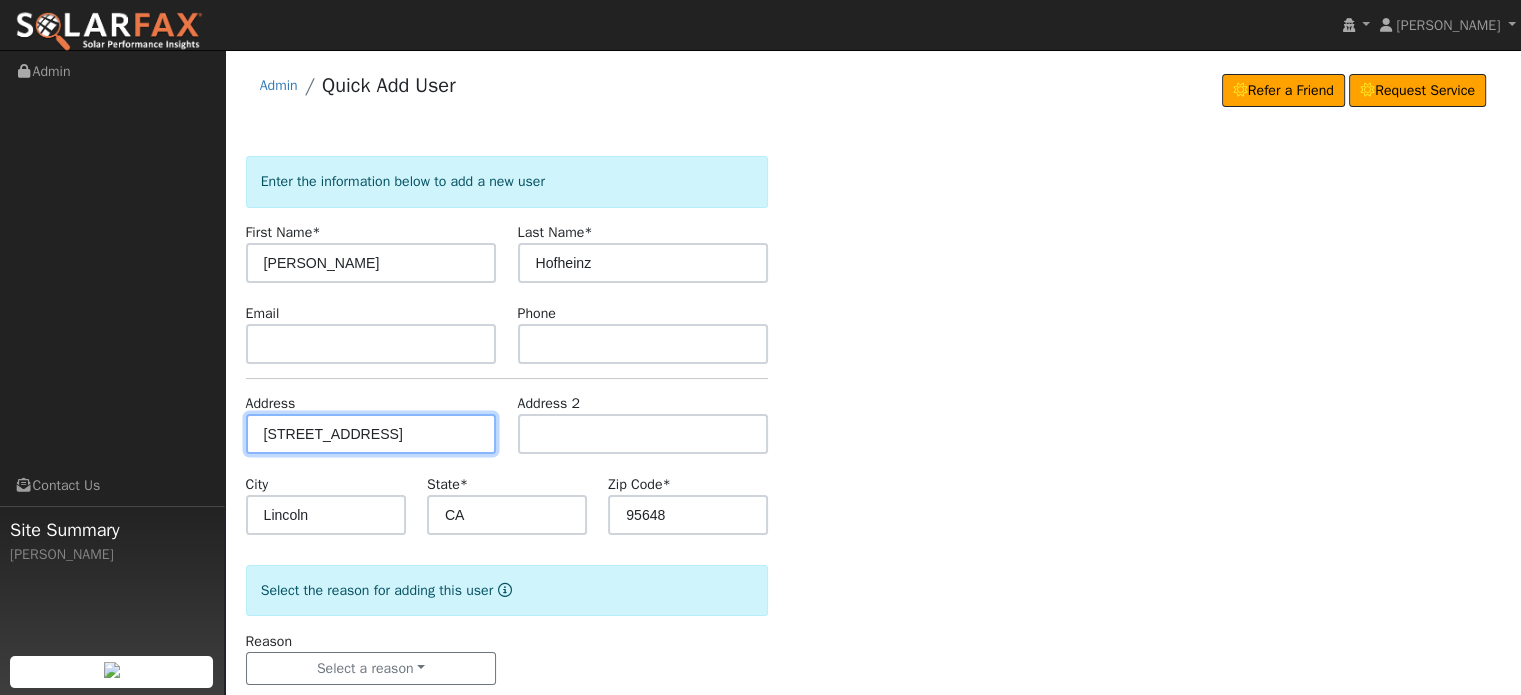 scroll, scrollTop: 0, scrollLeft: 0, axis: both 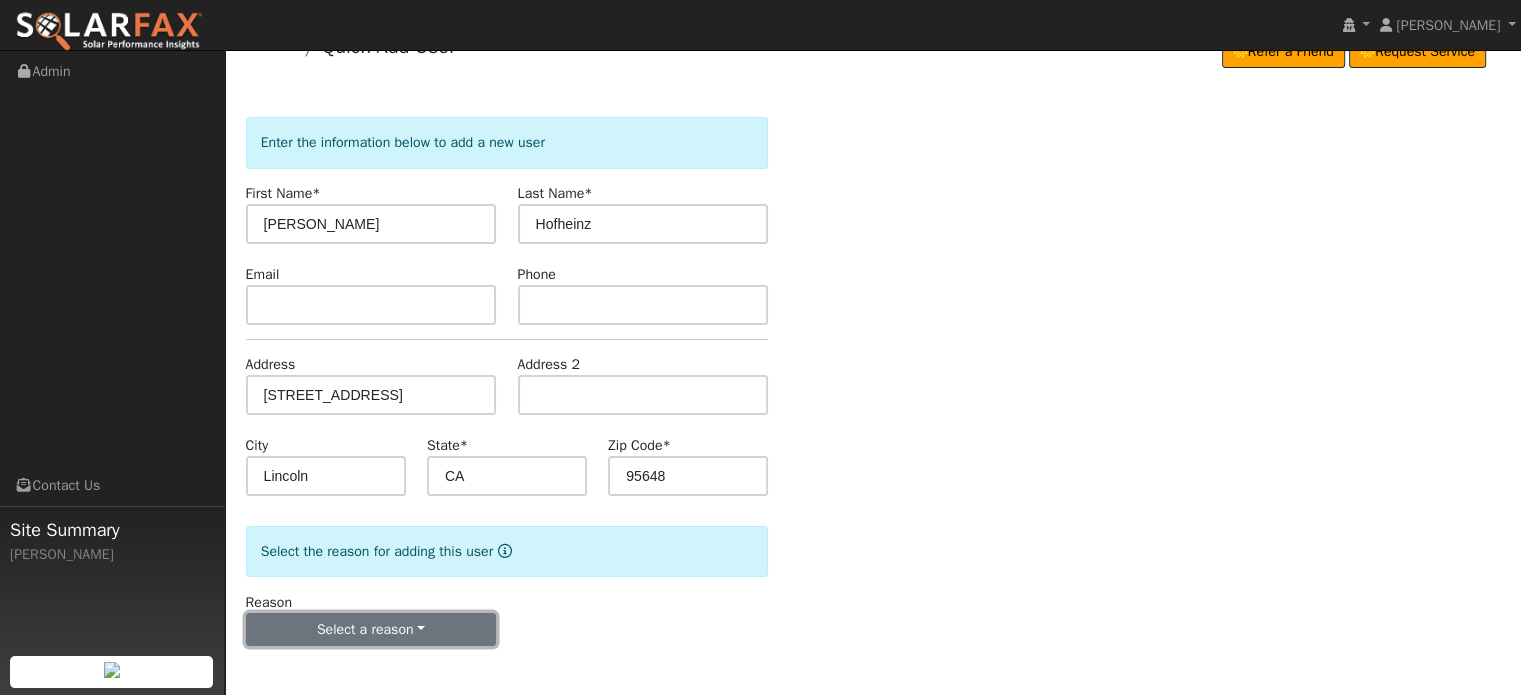 click on "Select a reason" at bounding box center [371, 630] 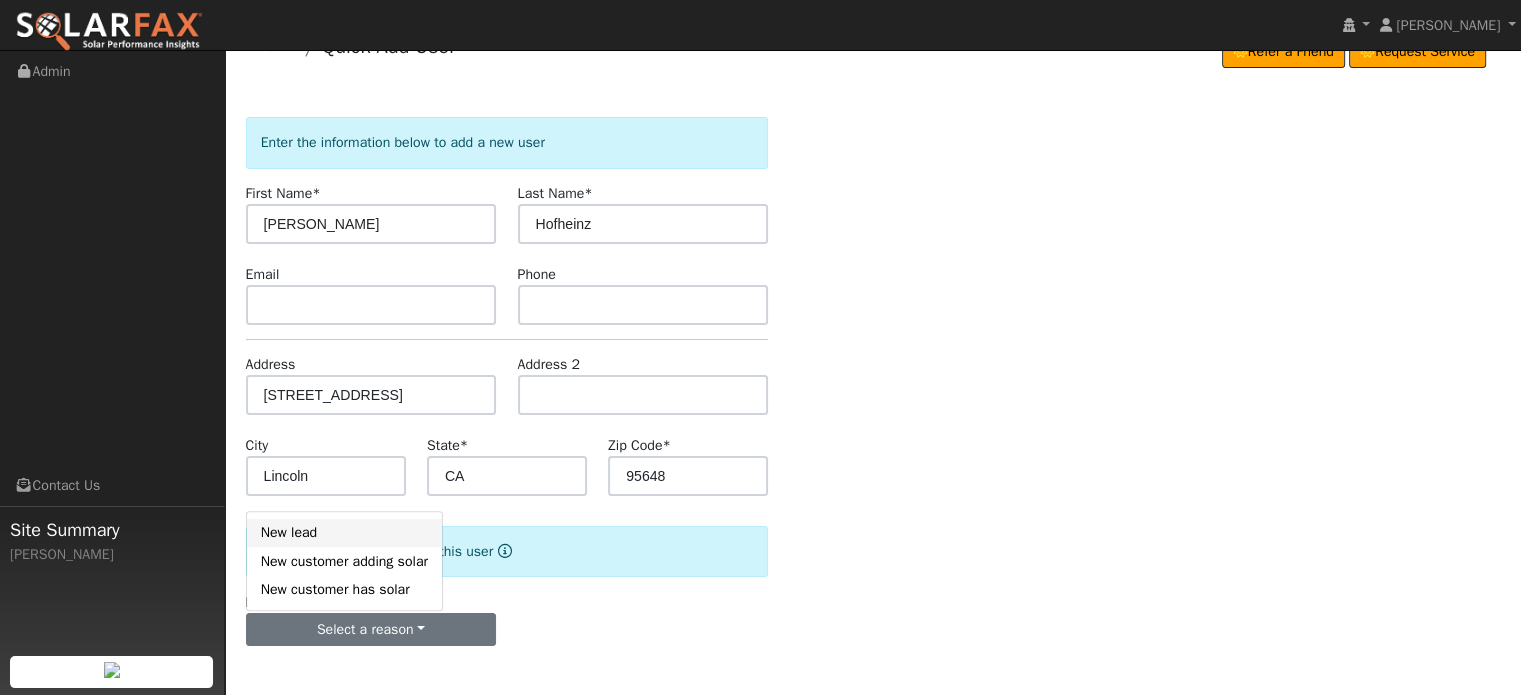 click on "New lead" at bounding box center (344, 533) 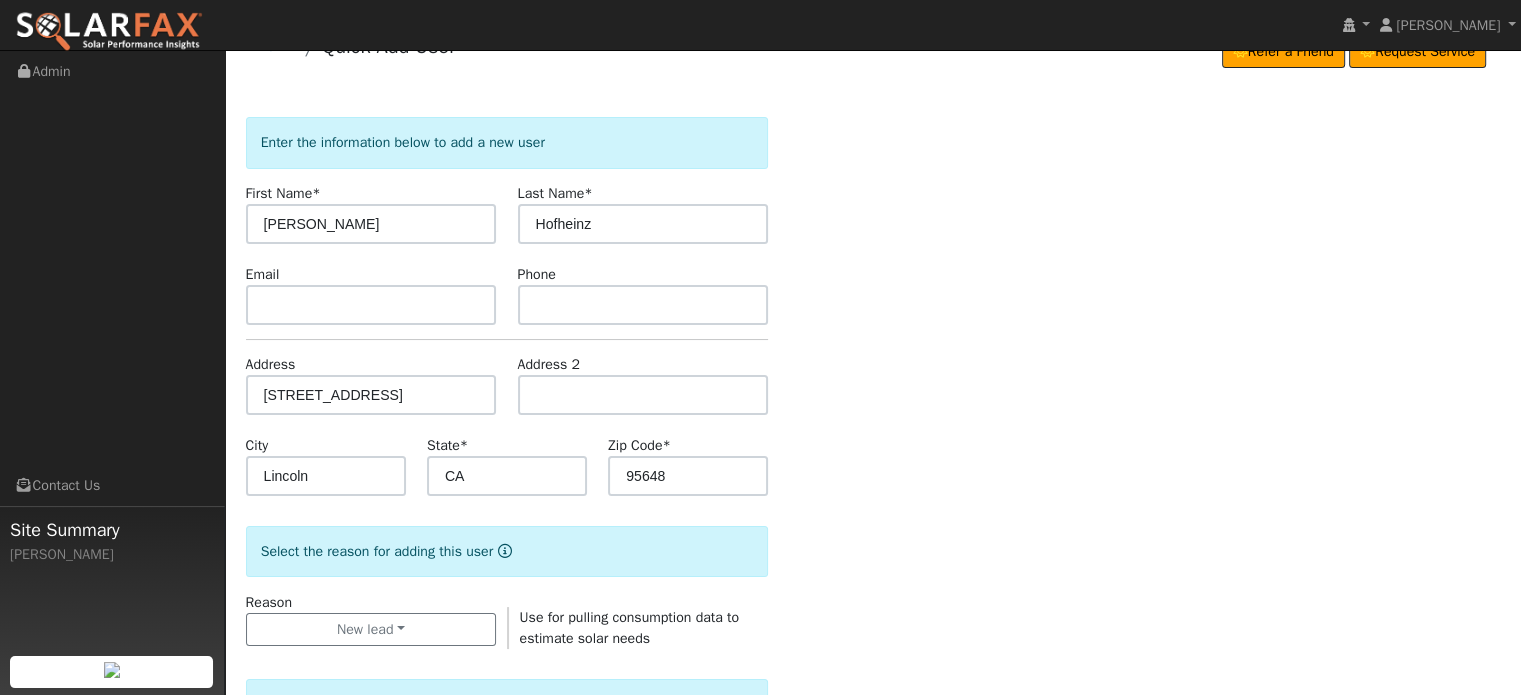 scroll, scrollTop: 339, scrollLeft: 0, axis: vertical 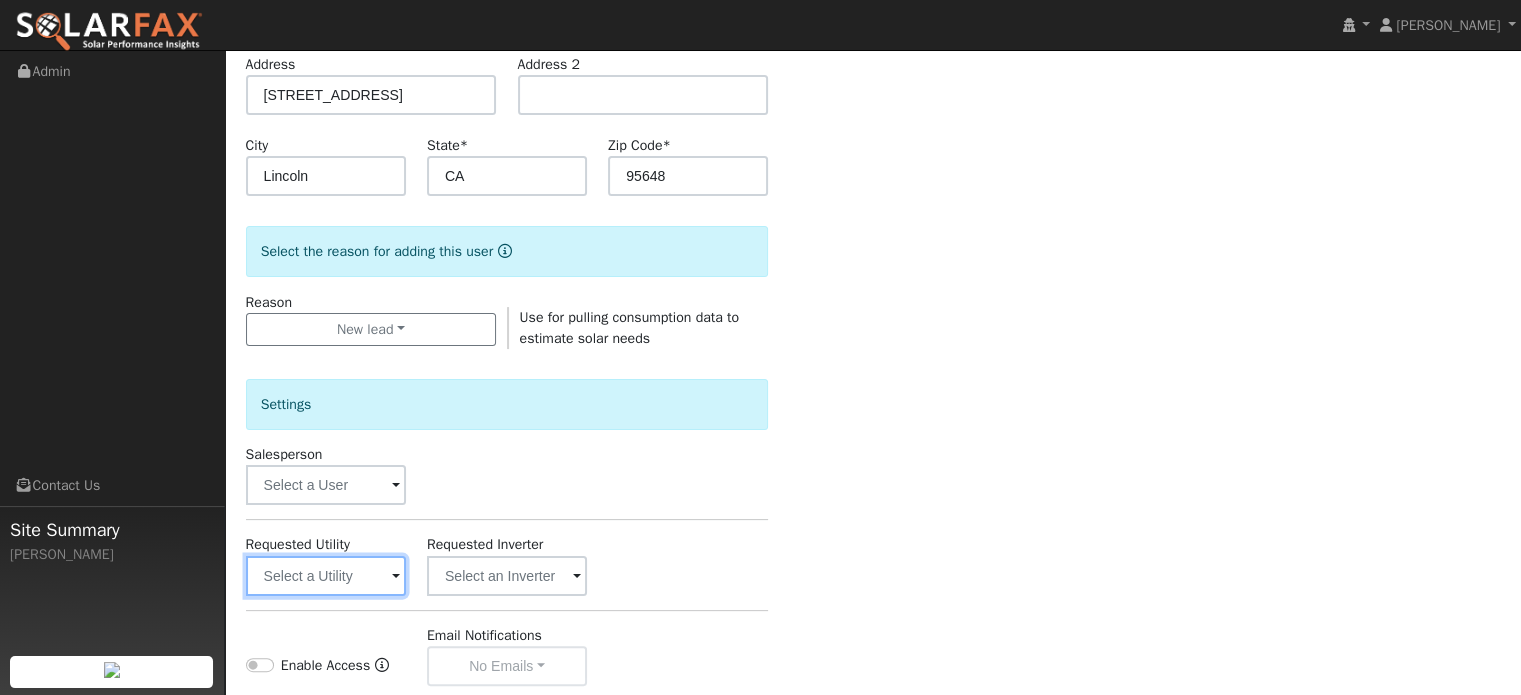 click at bounding box center [326, 576] 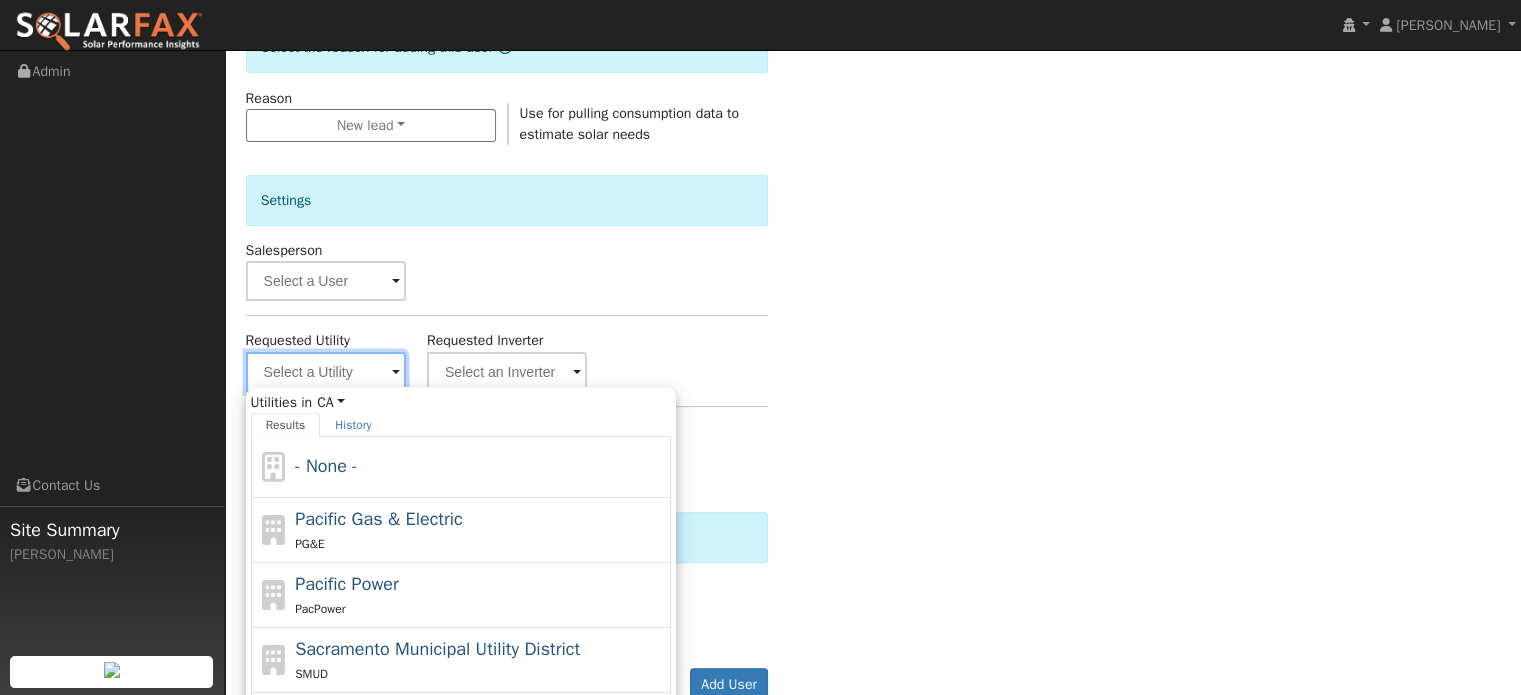 scroll, scrollTop: 708, scrollLeft: 0, axis: vertical 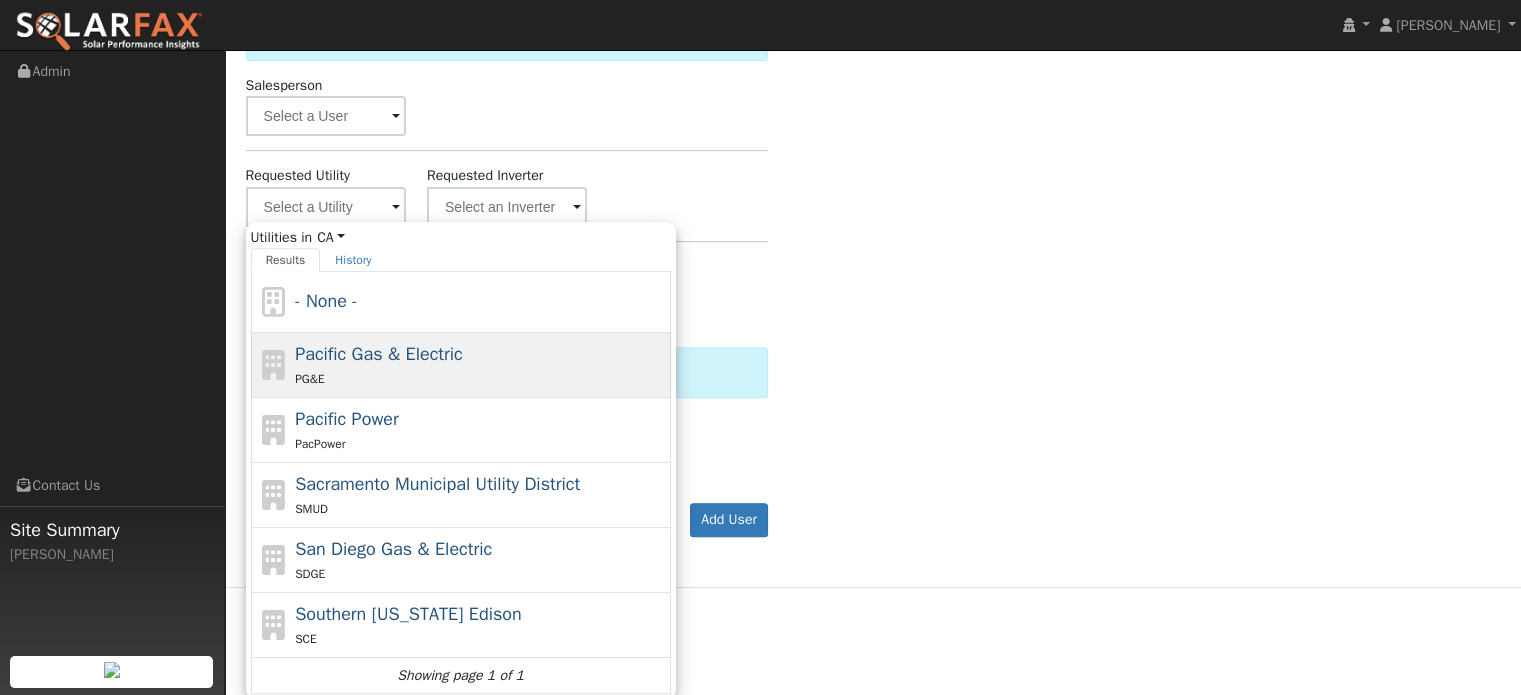 click on "PG&E" at bounding box center [480, 378] 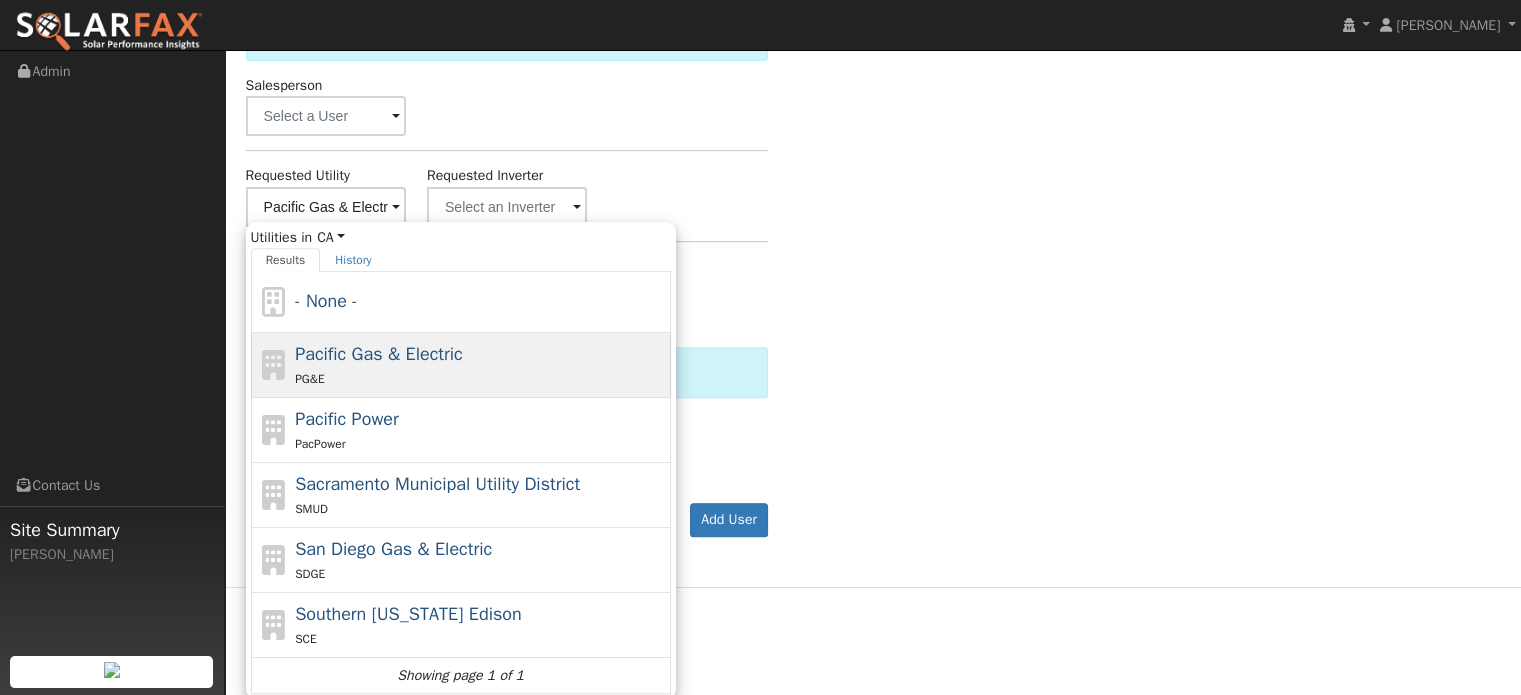 scroll, scrollTop: 597, scrollLeft: 0, axis: vertical 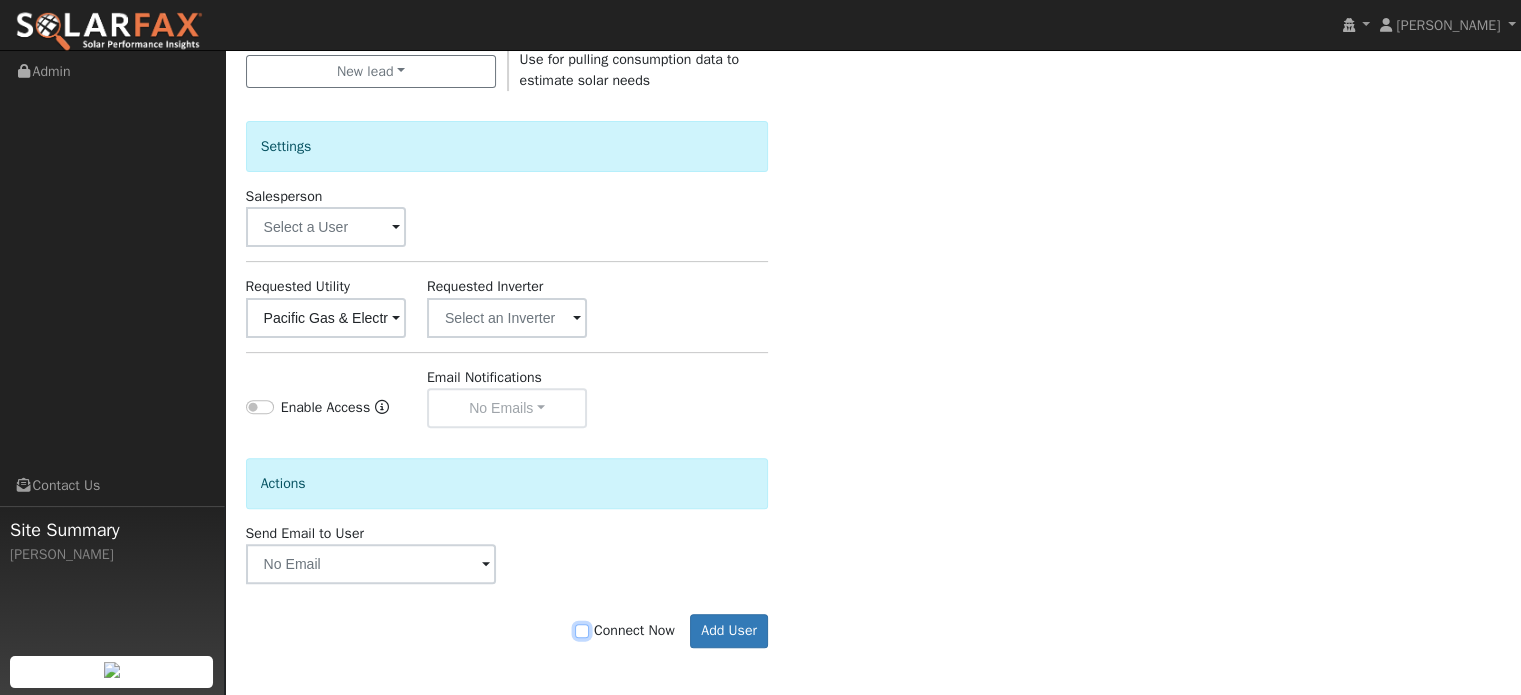 click on "Connect Now" at bounding box center (582, 631) 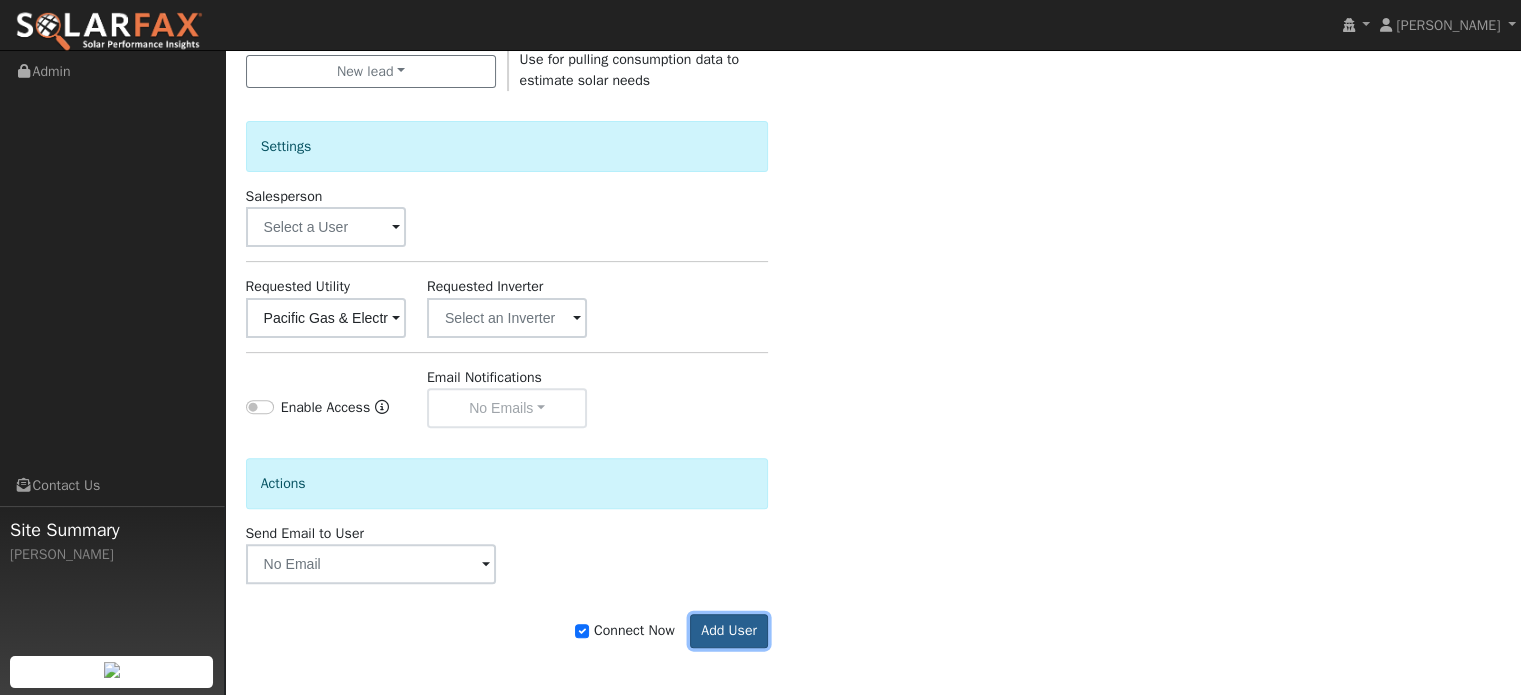 click on "Add User" at bounding box center [729, 631] 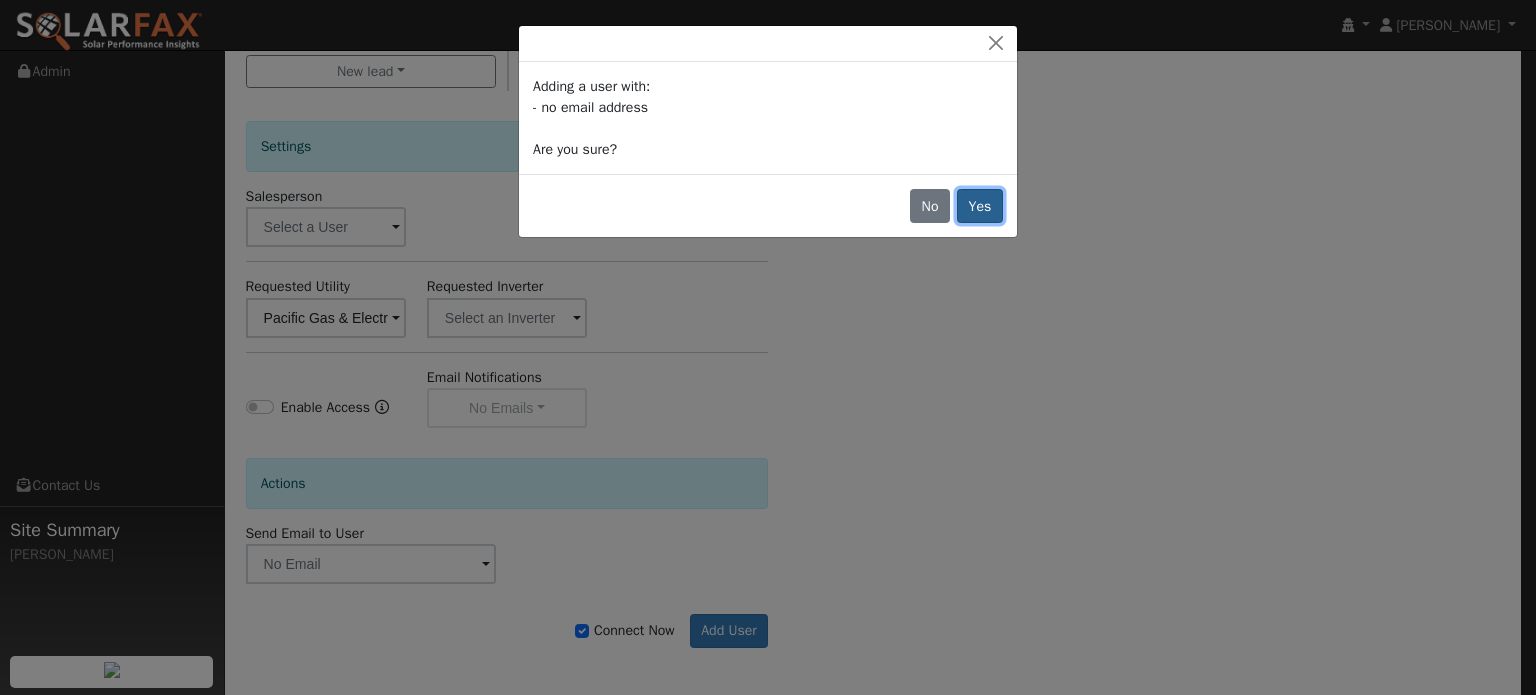 click on "Yes" at bounding box center (980, 206) 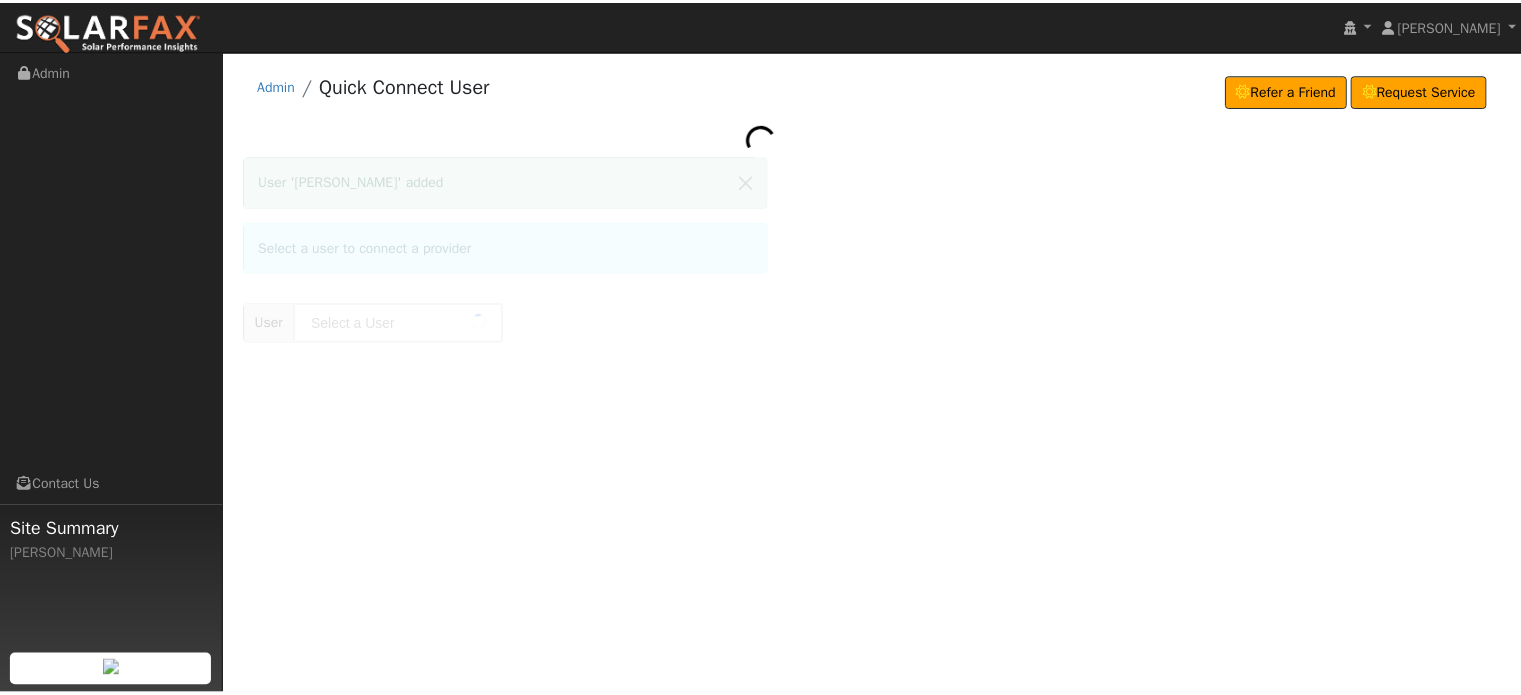 scroll, scrollTop: 0, scrollLeft: 0, axis: both 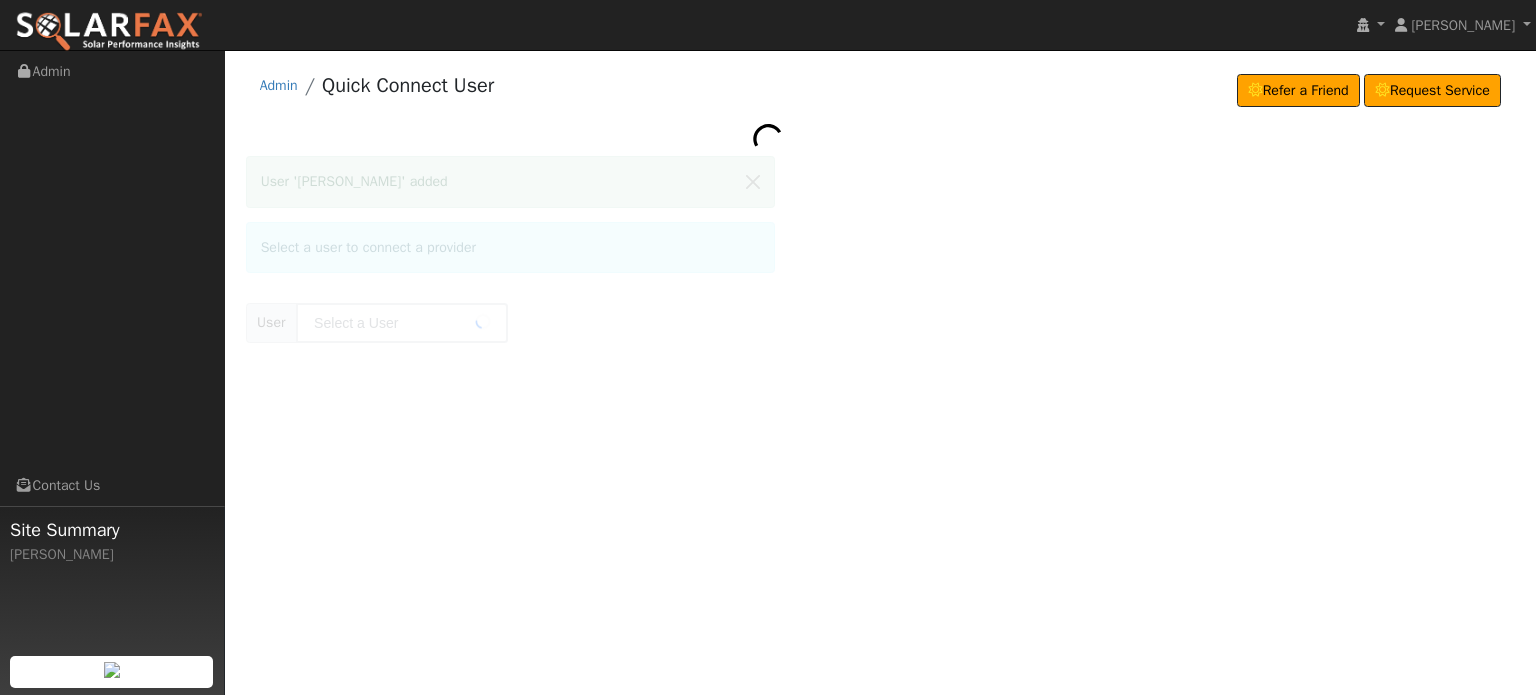 type on "Dana Hofheinz" 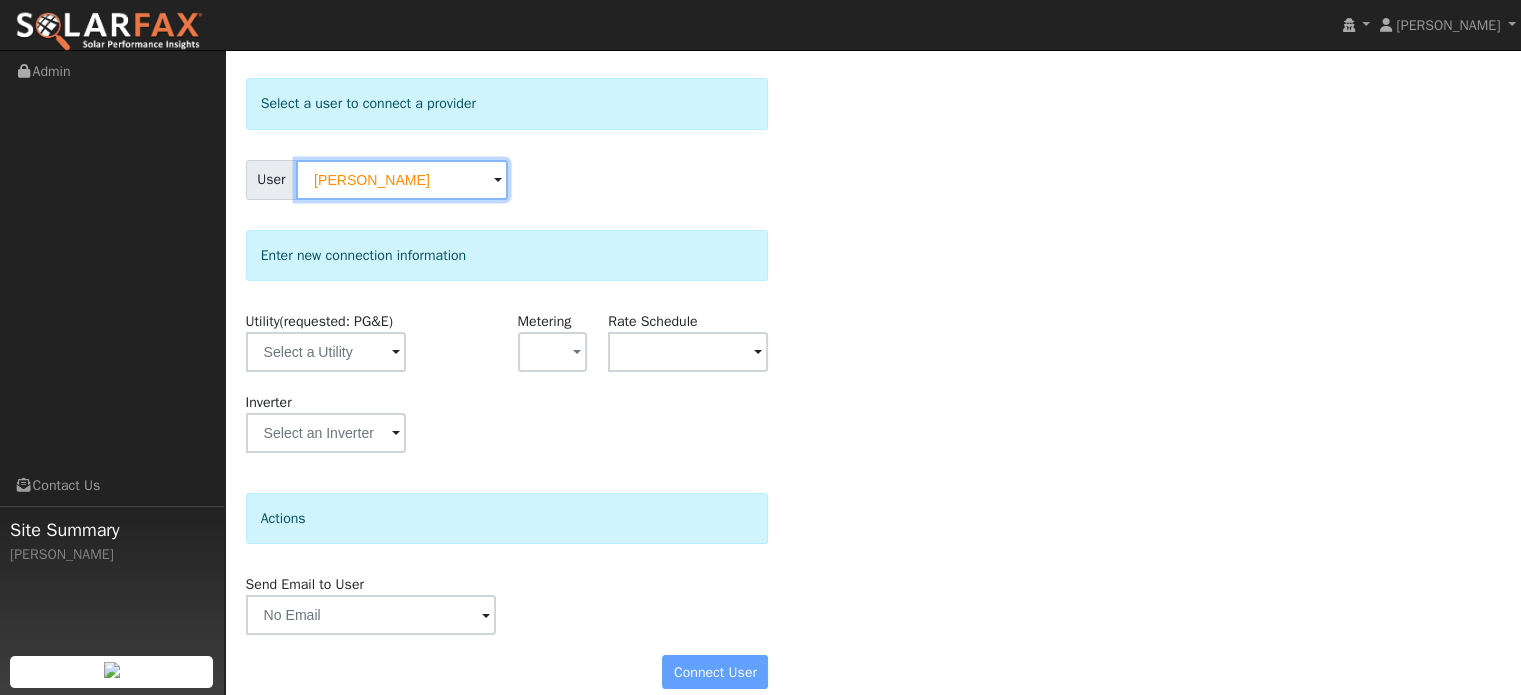 scroll, scrollTop: 100, scrollLeft: 0, axis: vertical 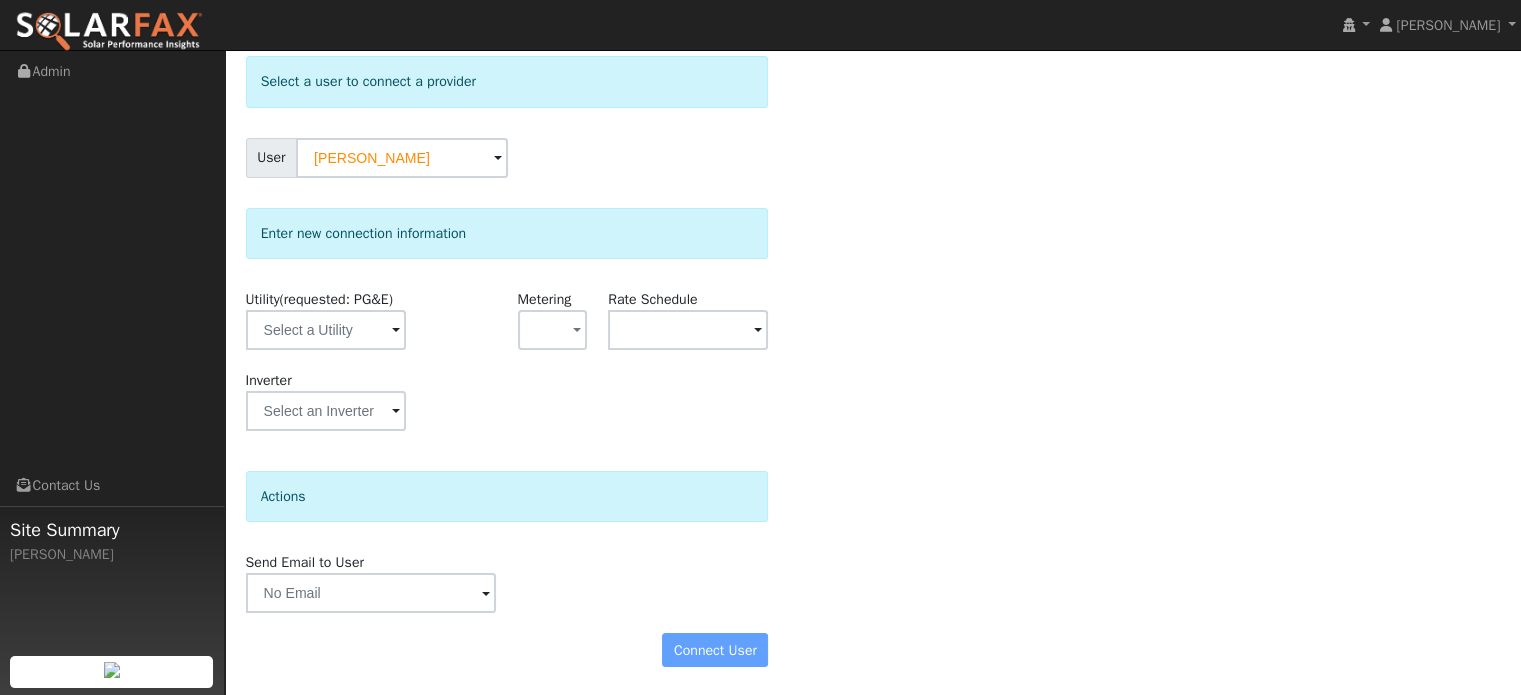 click on "Connect User" at bounding box center [507, 650] 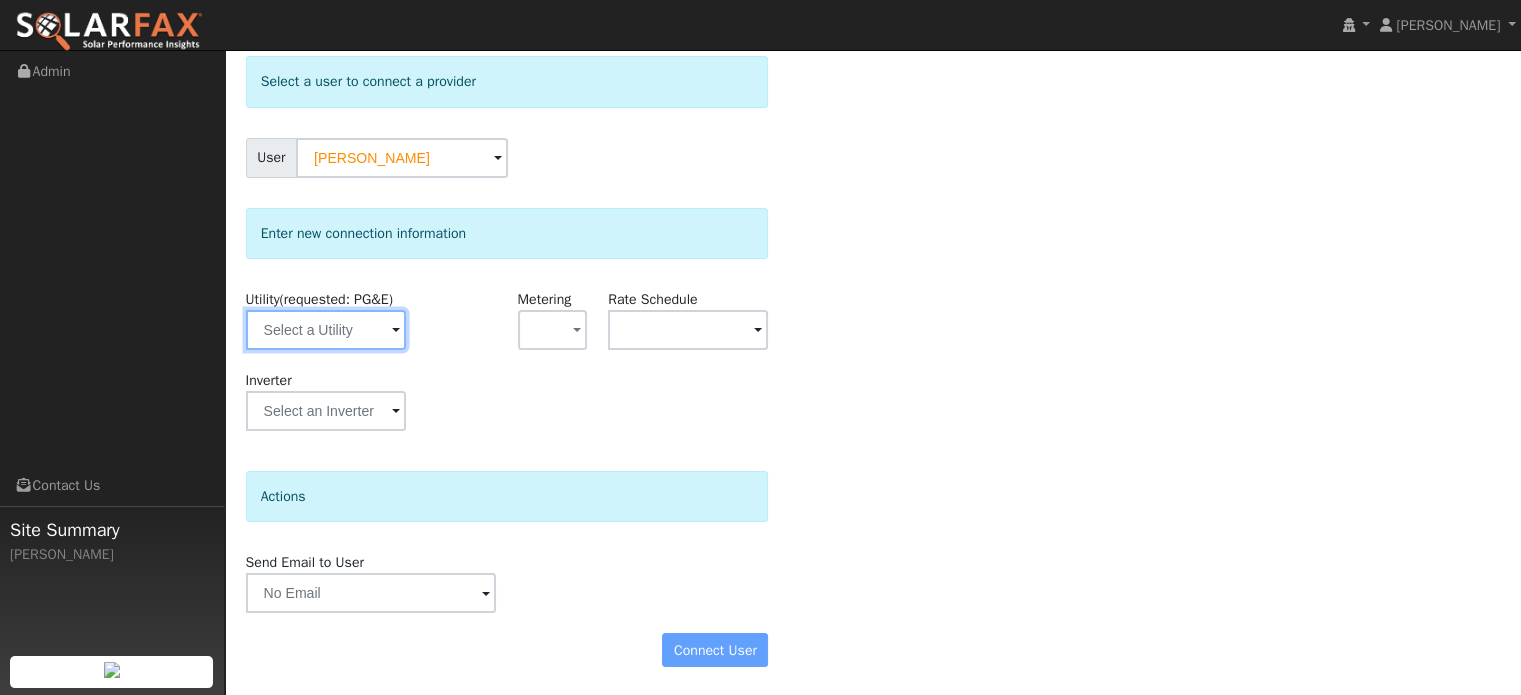 click at bounding box center (326, 330) 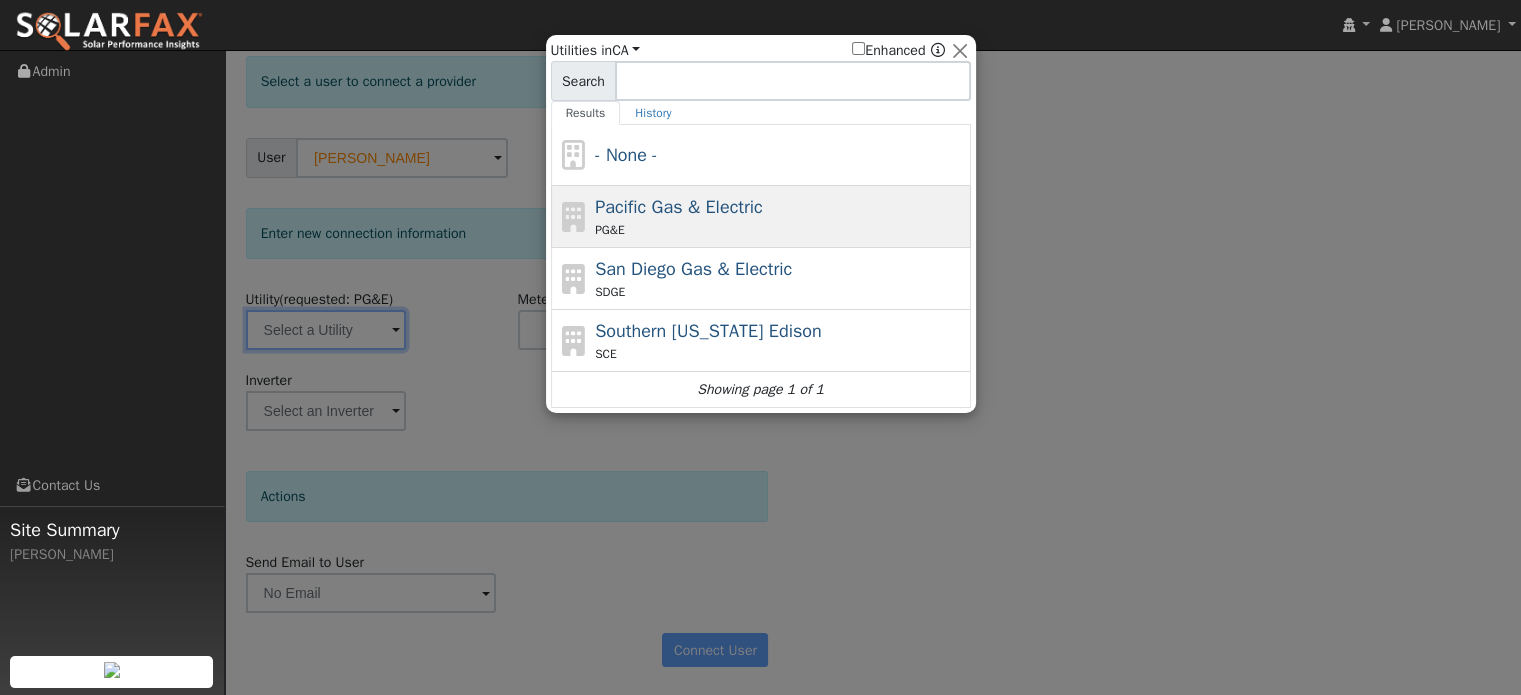 click on "PG&E" at bounding box center [780, 230] 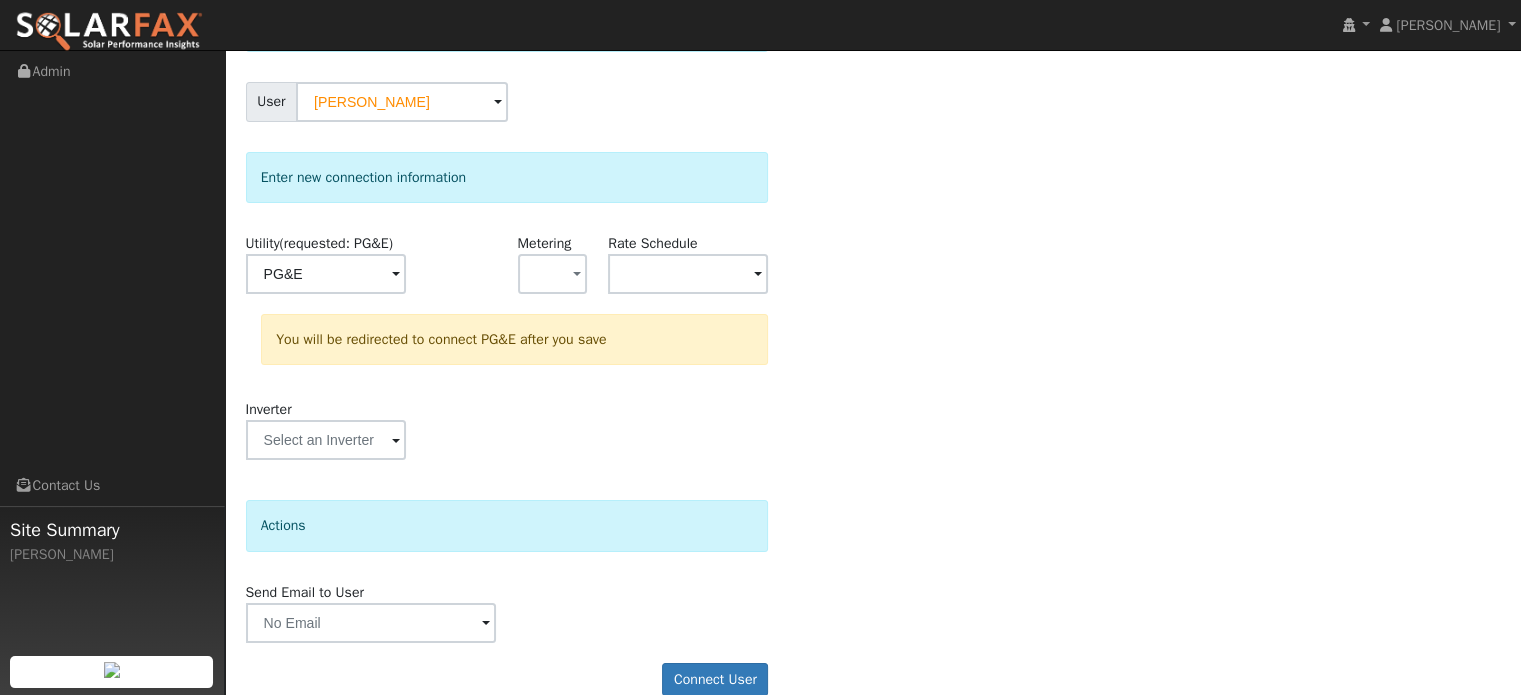 scroll, scrollTop: 185, scrollLeft: 0, axis: vertical 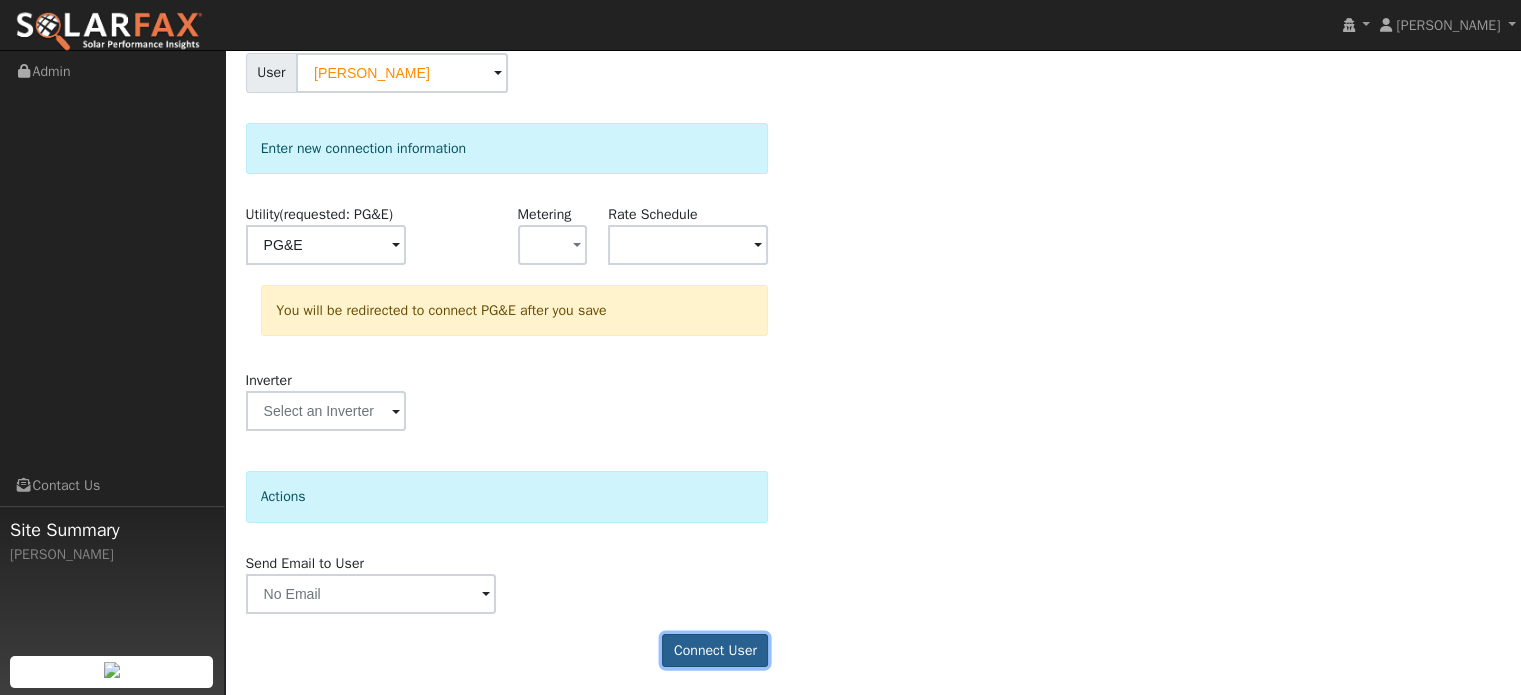 click on "Connect User" at bounding box center (715, 651) 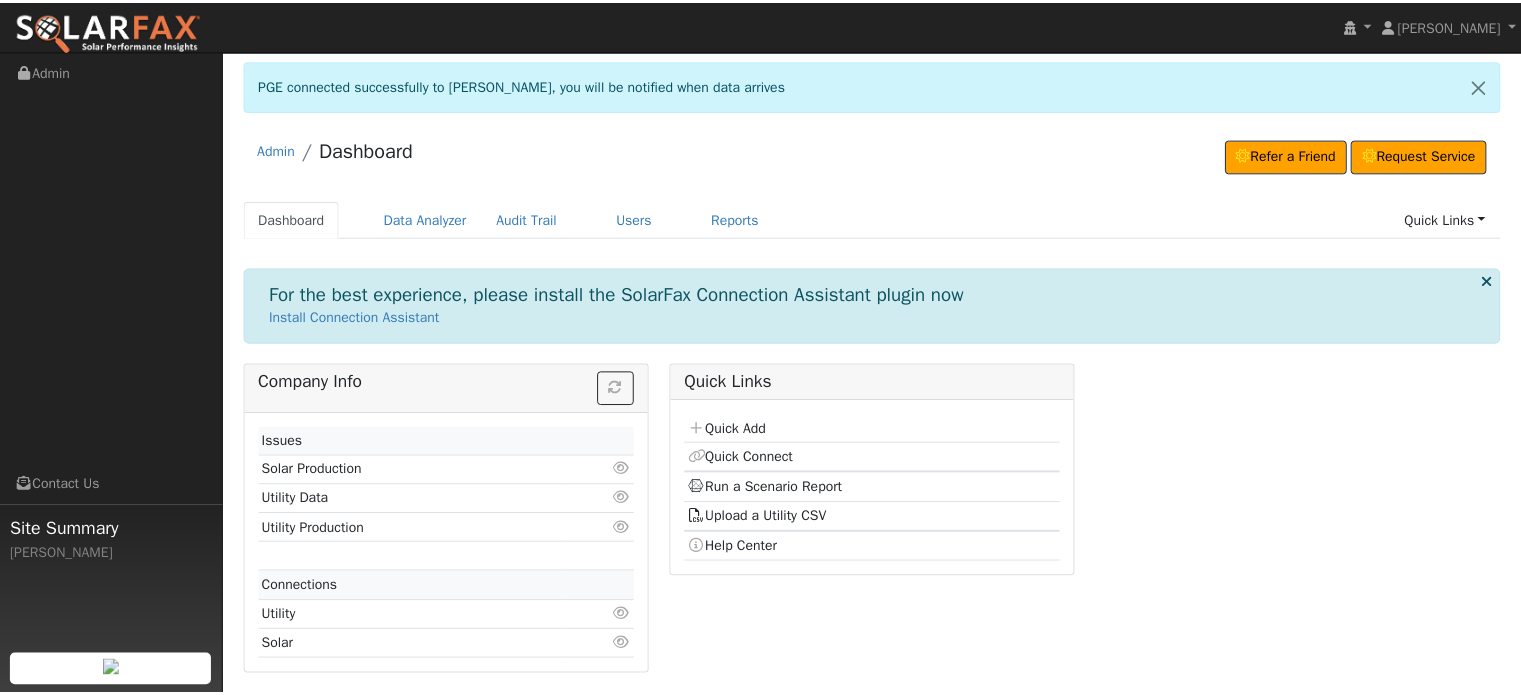 scroll, scrollTop: 0, scrollLeft: 0, axis: both 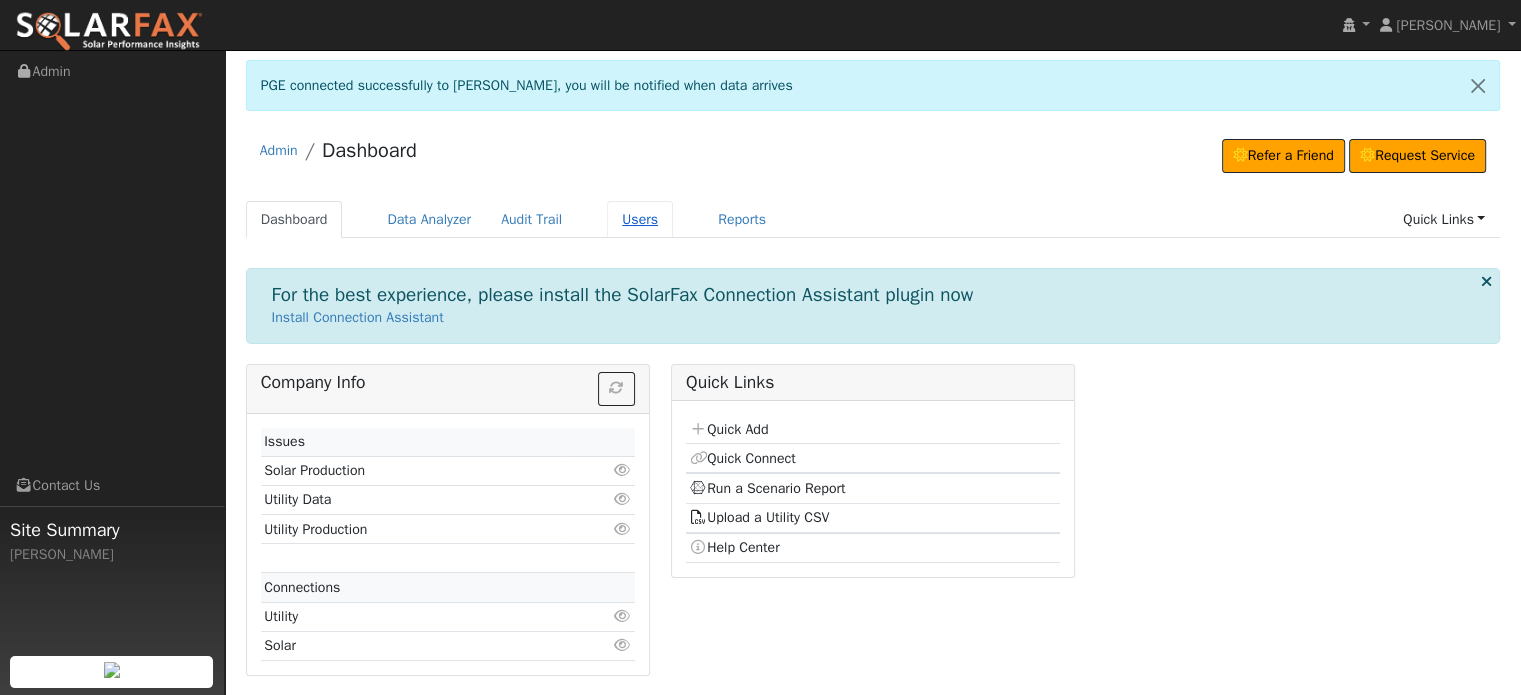 click on "Users" at bounding box center (640, 219) 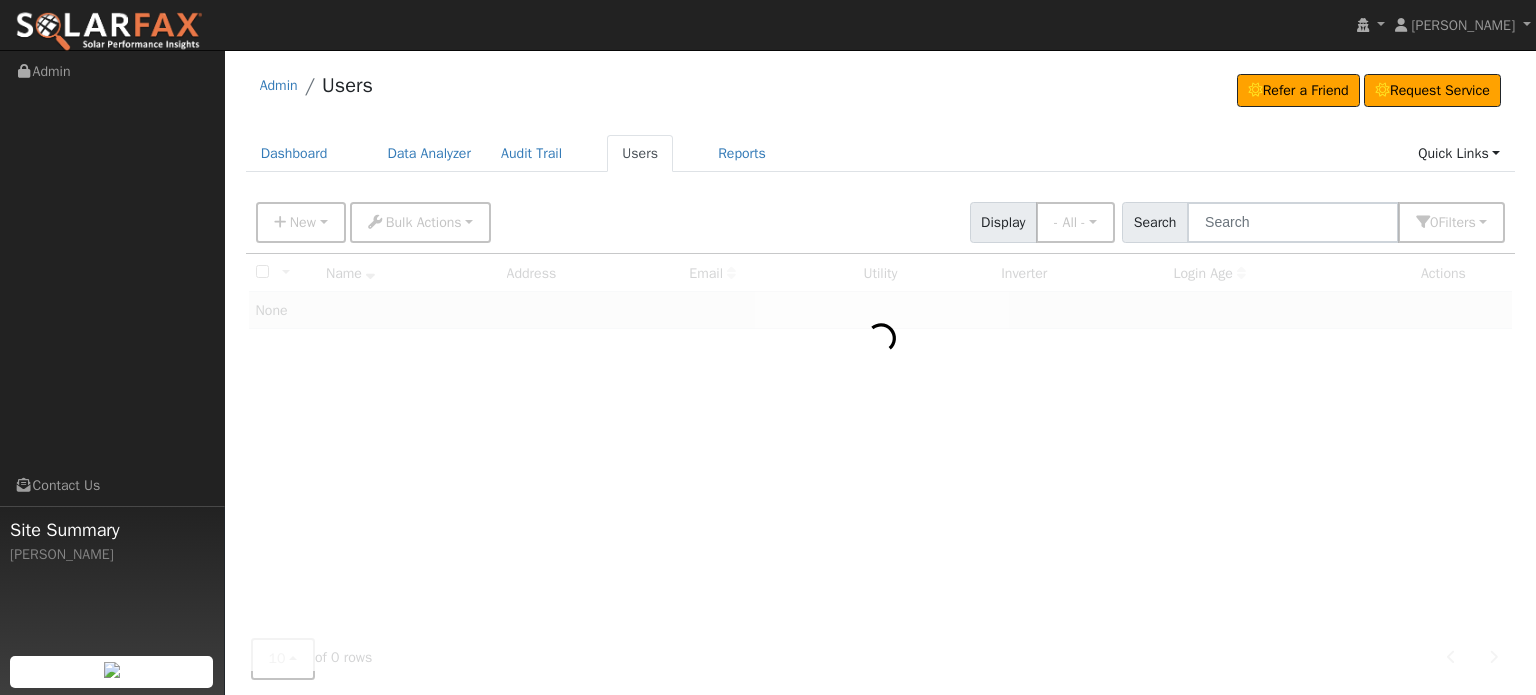 scroll, scrollTop: 0, scrollLeft: 0, axis: both 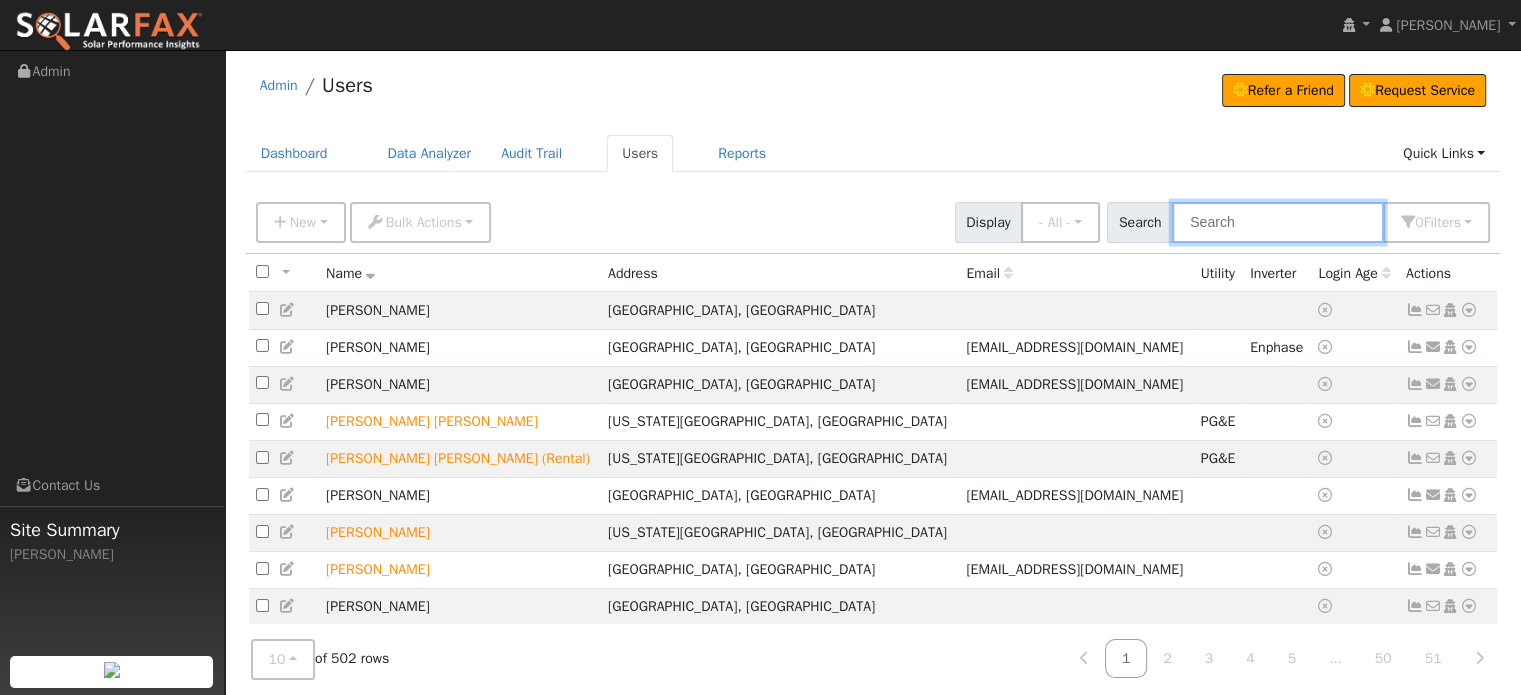 click at bounding box center [1278, 222] 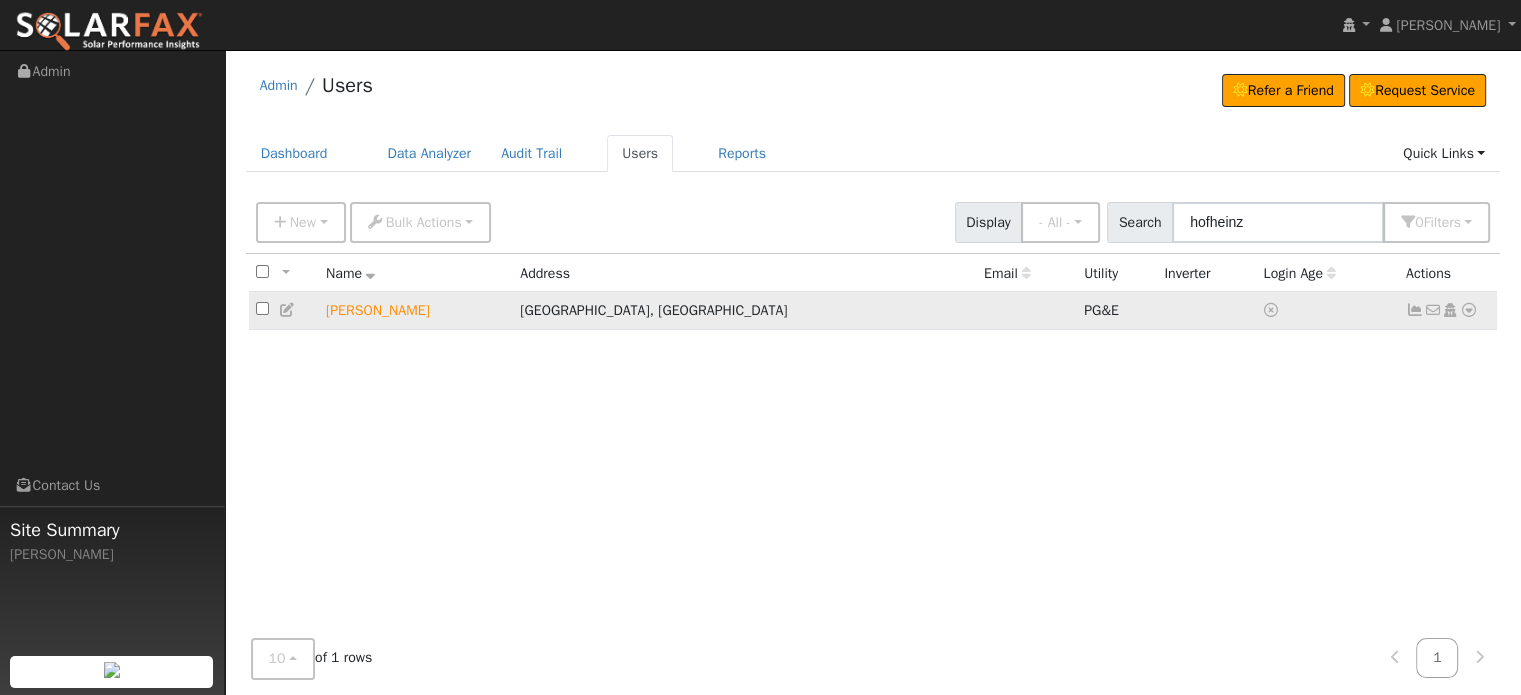click at bounding box center (1469, 310) 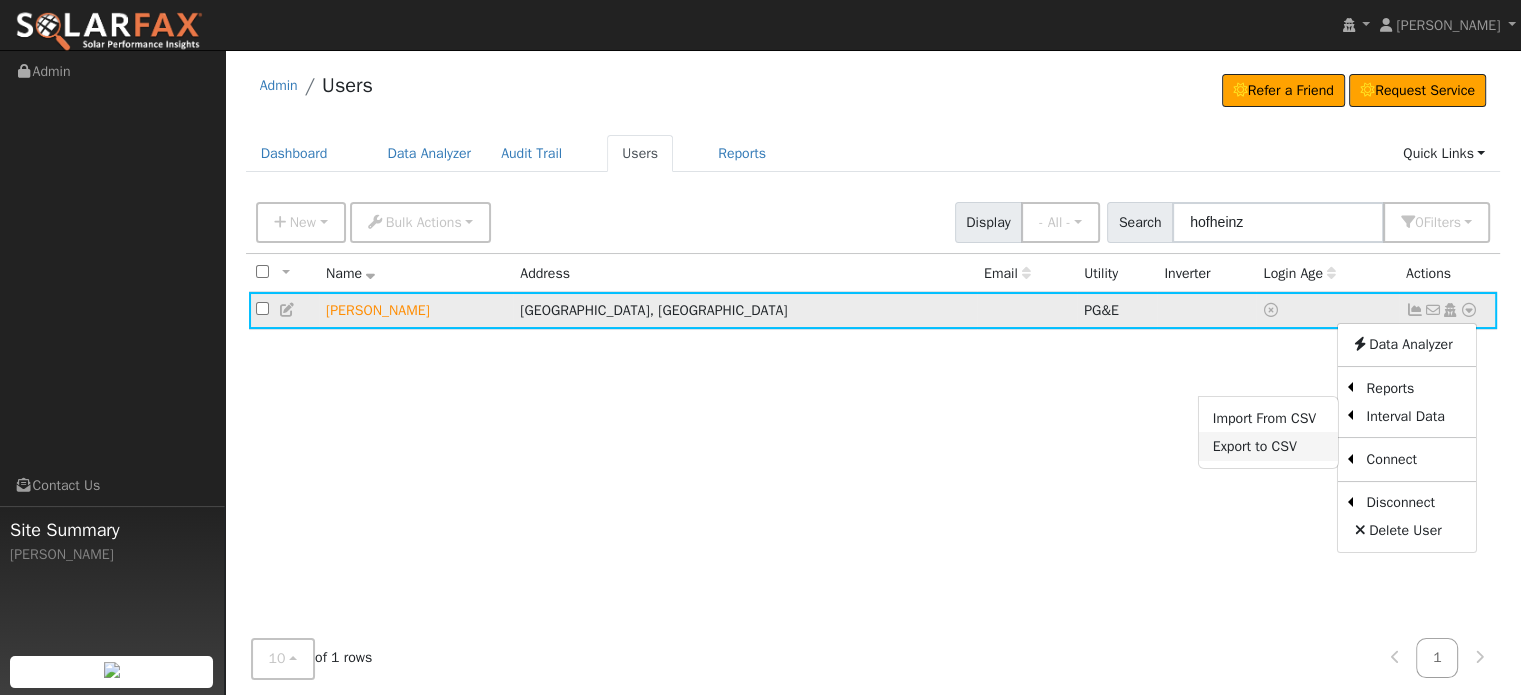 click on "Export to CSV" at bounding box center (1268, 446) 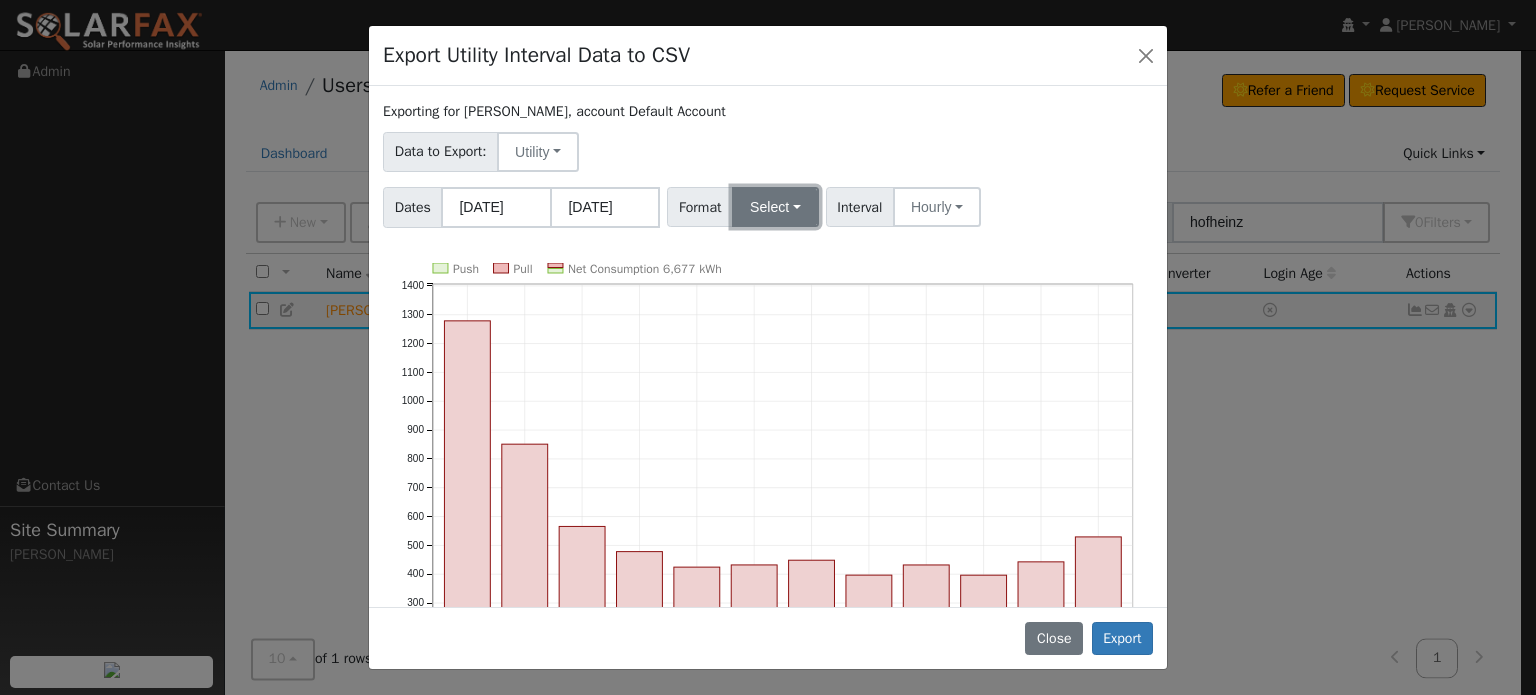 click on "Select" at bounding box center [775, 207] 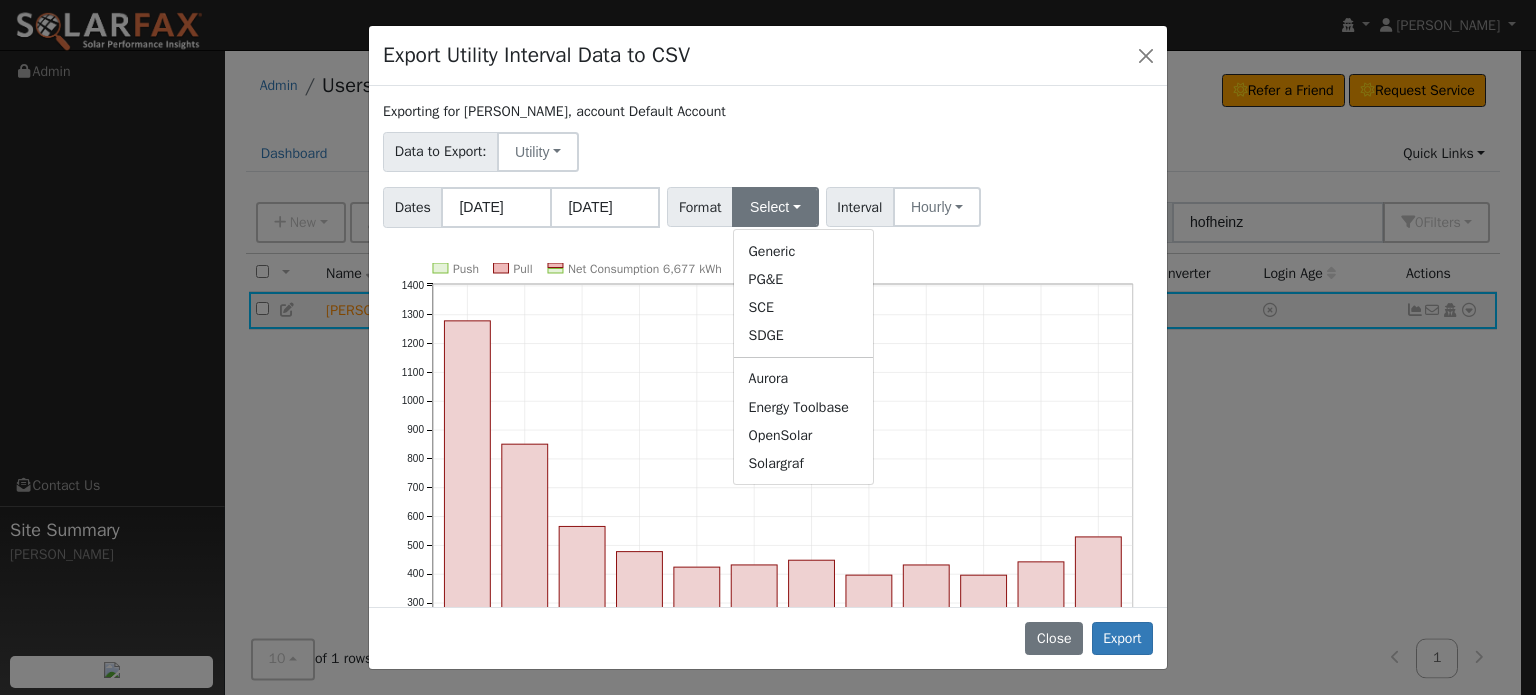 click on "OpenSolar" at bounding box center [803, 435] 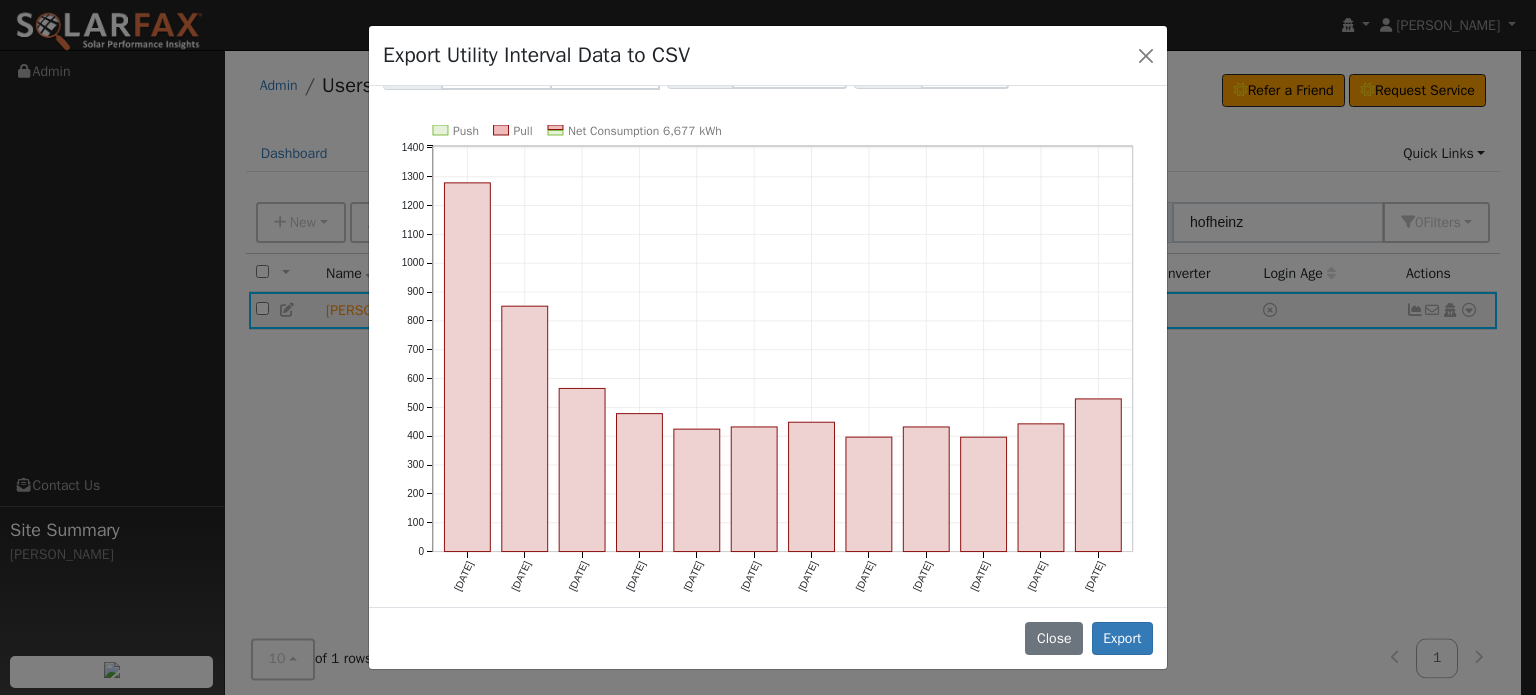 scroll, scrollTop: 141, scrollLeft: 0, axis: vertical 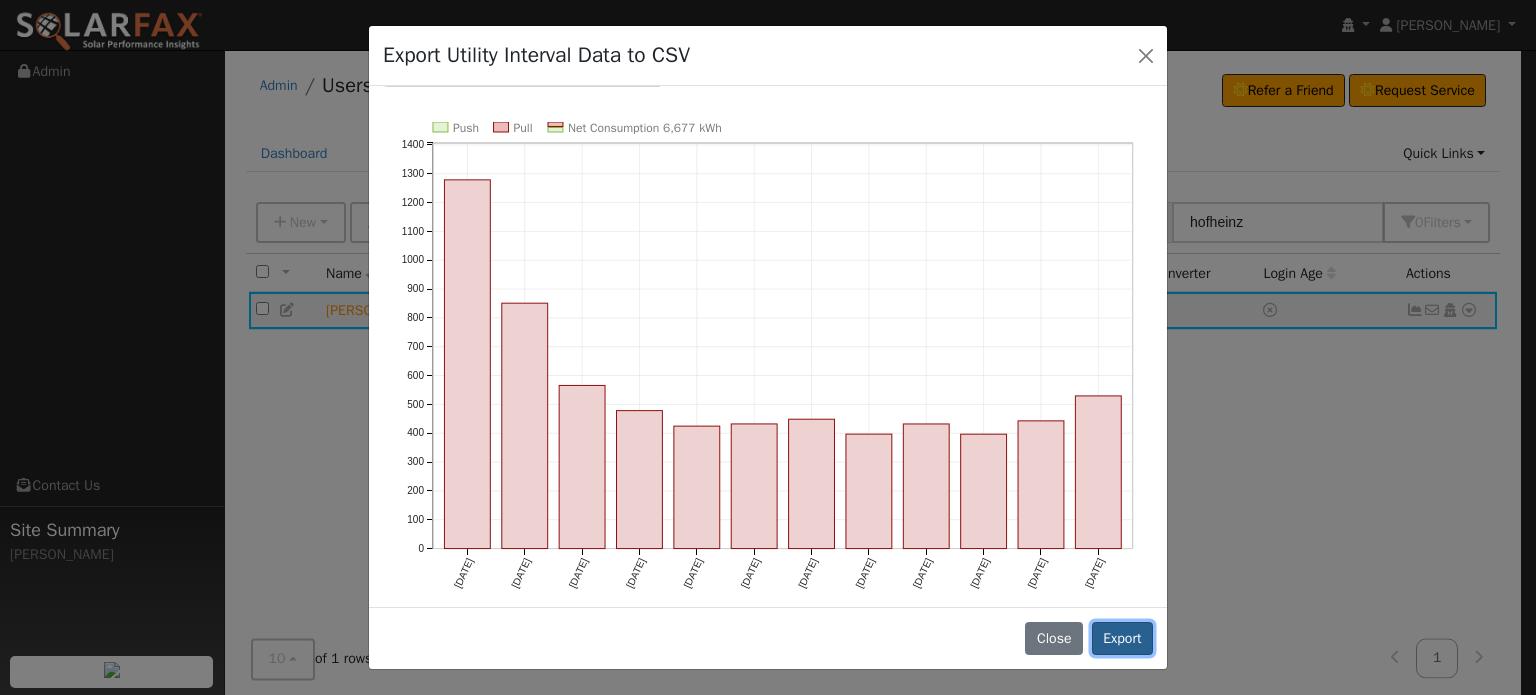click on "Export" at bounding box center [1122, 639] 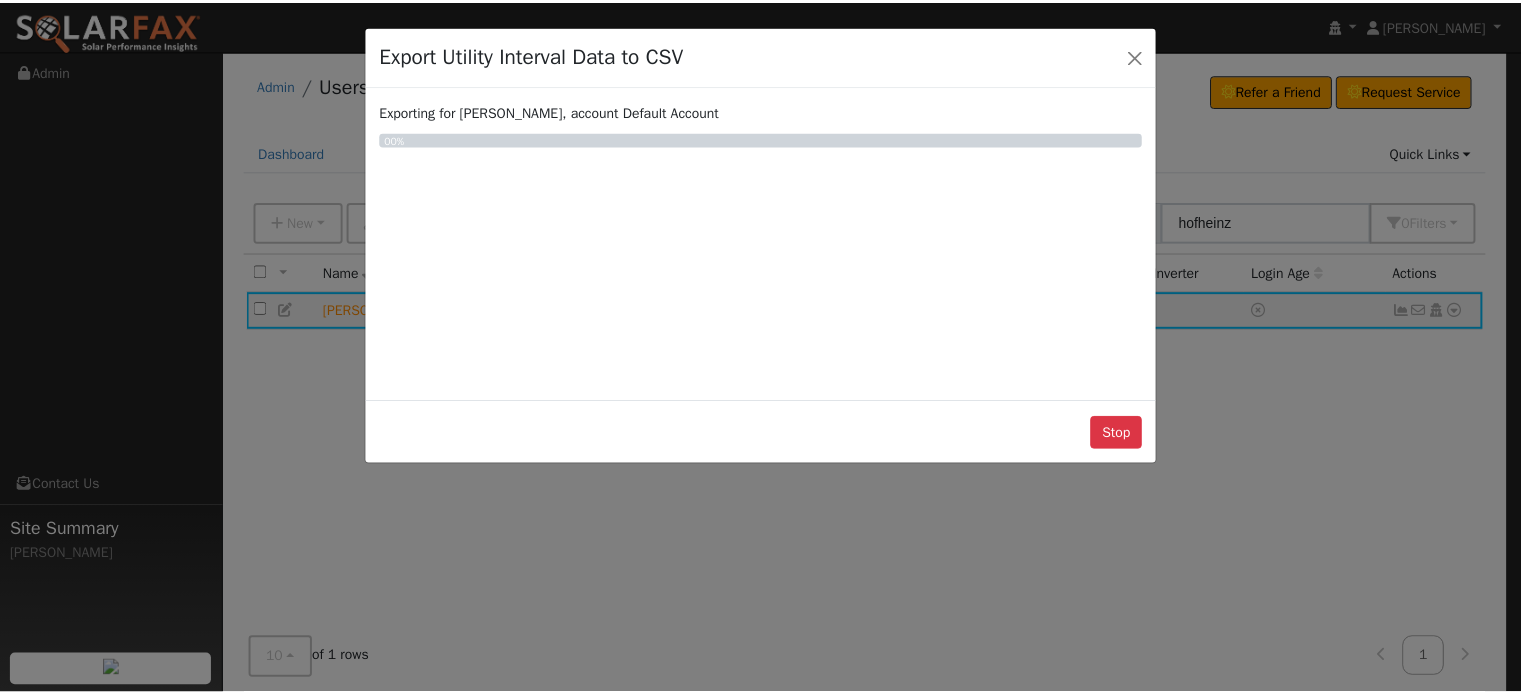 scroll, scrollTop: 0, scrollLeft: 0, axis: both 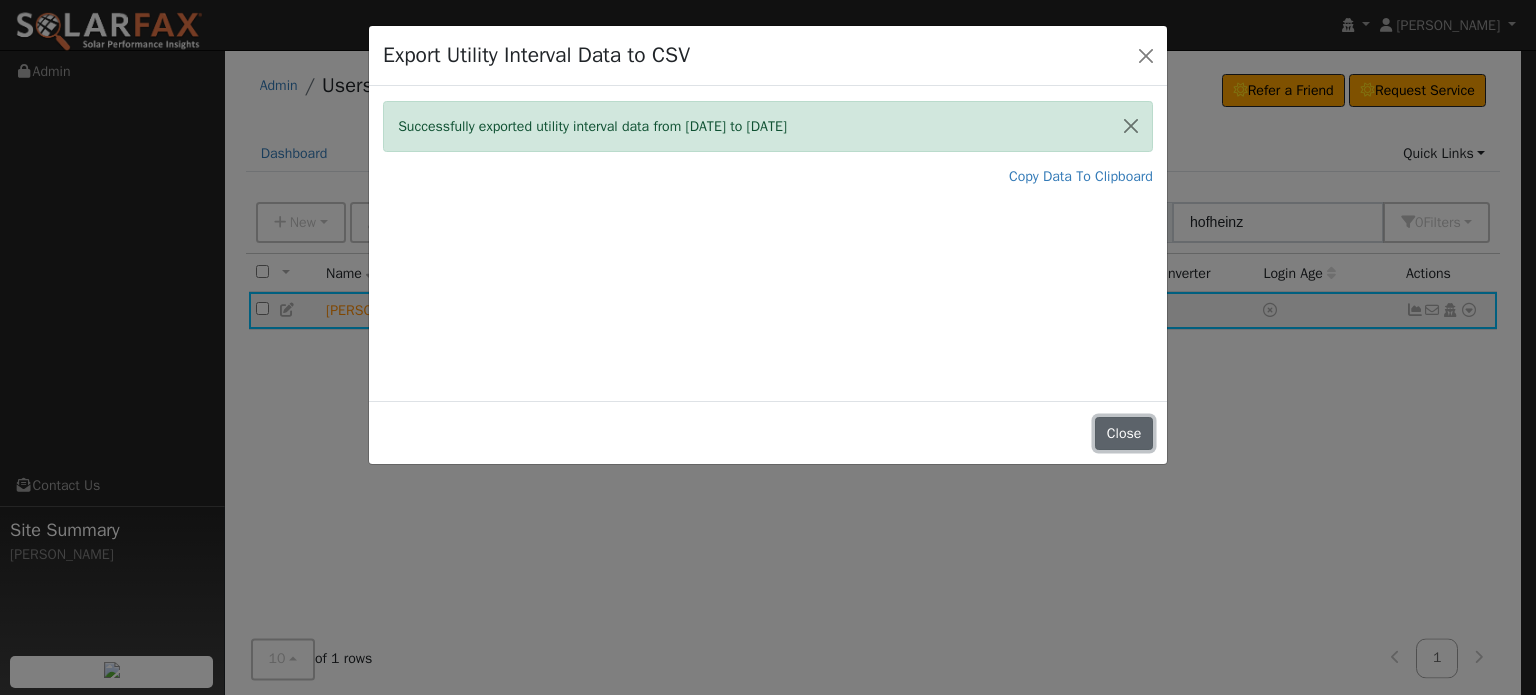 click on "Close" at bounding box center (1124, 434) 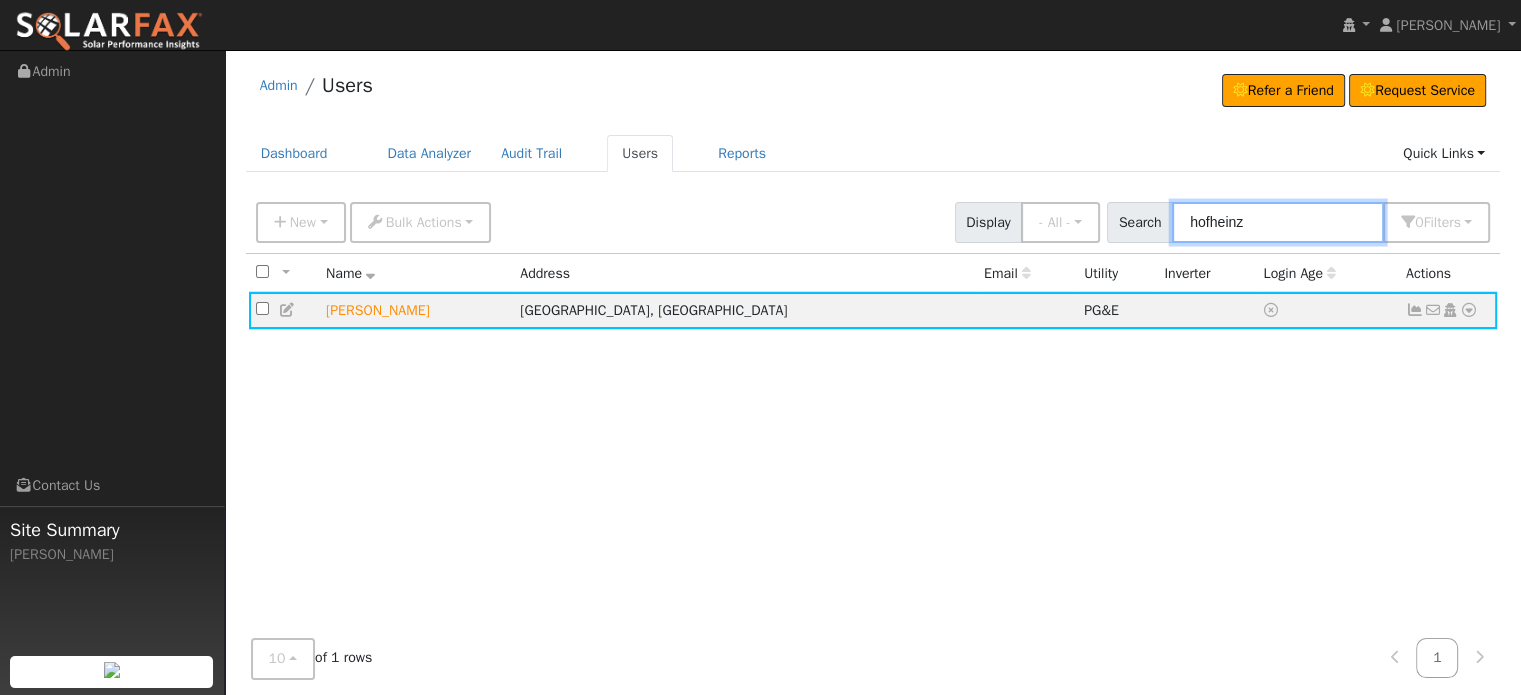 drag, startPoint x: 1280, startPoint y: 217, endPoint x: 980, endPoint y: 211, distance: 300.06 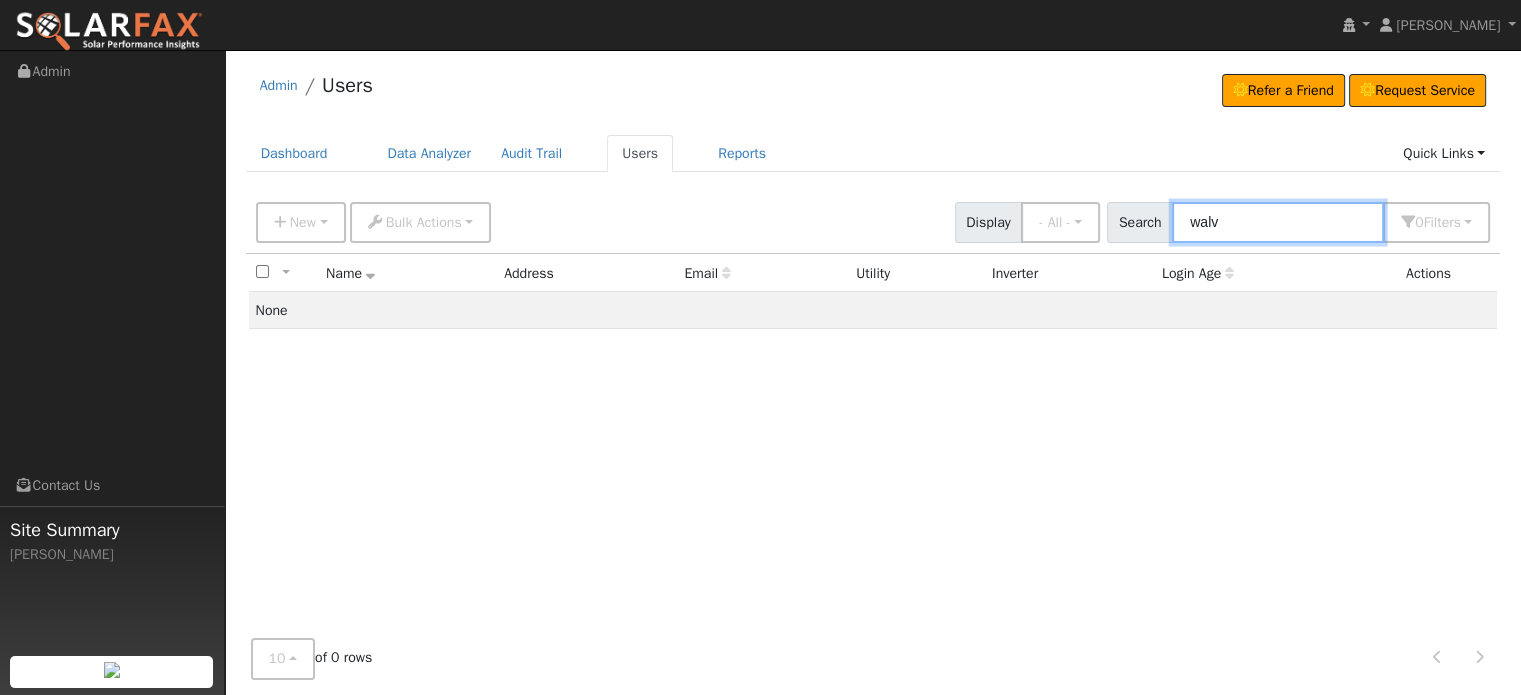 drag, startPoint x: 1199, startPoint y: 220, endPoint x: 1257, endPoint y: 219, distance: 58.00862 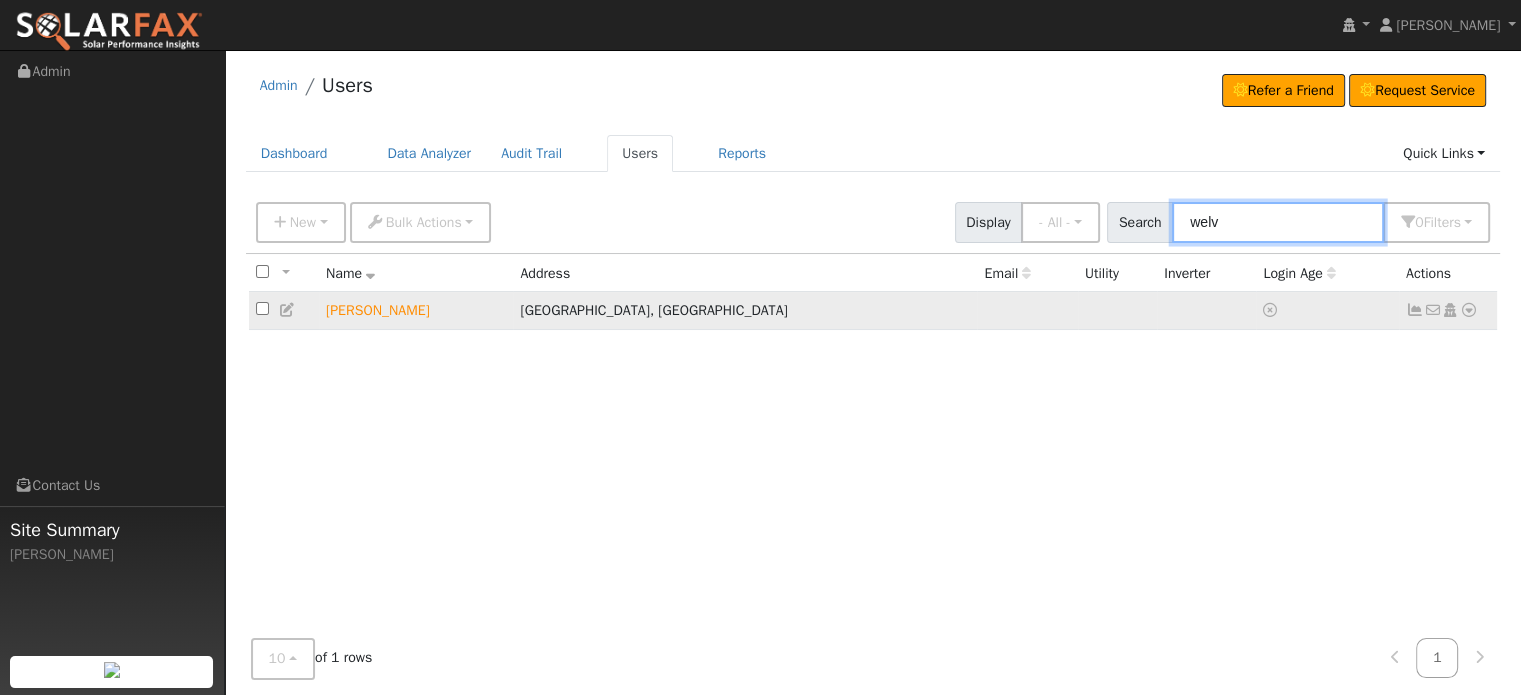 type on "welv" 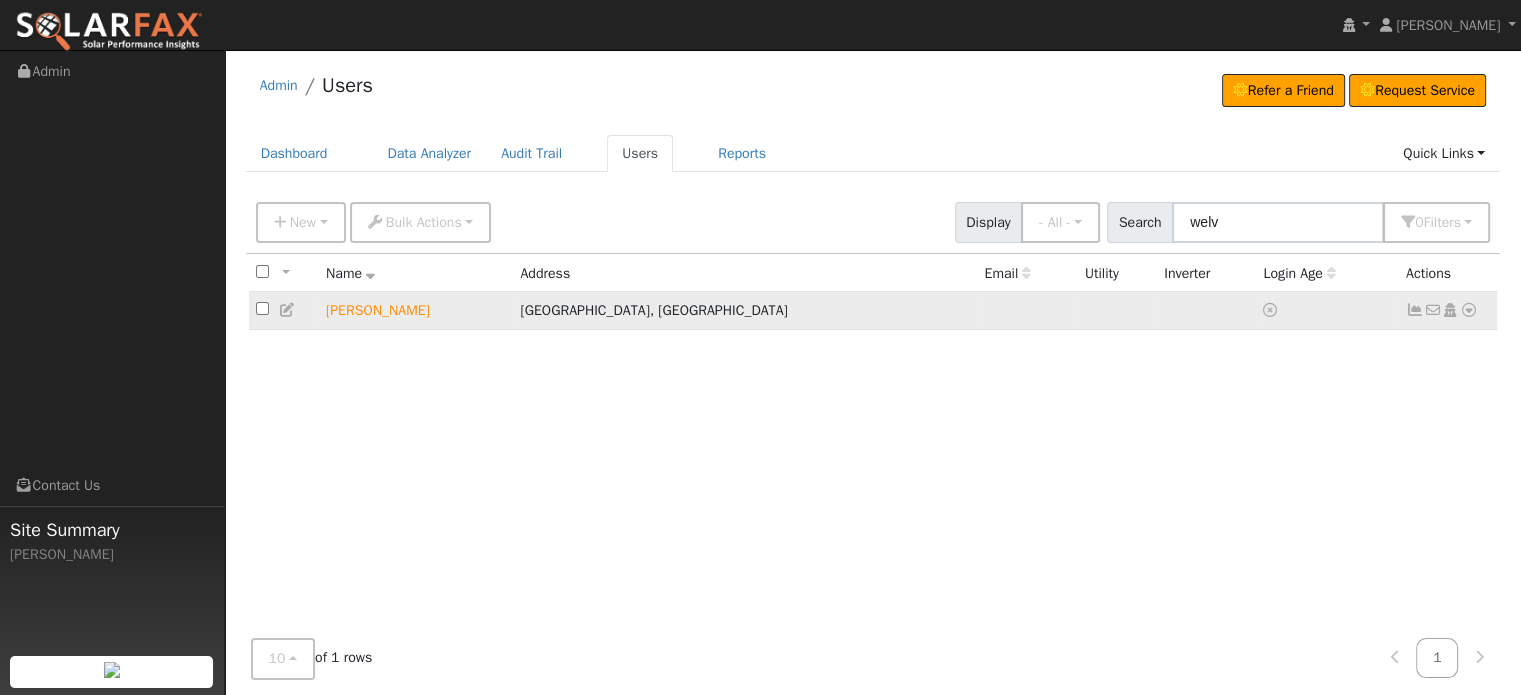 click at bounding box center [1415, 310] 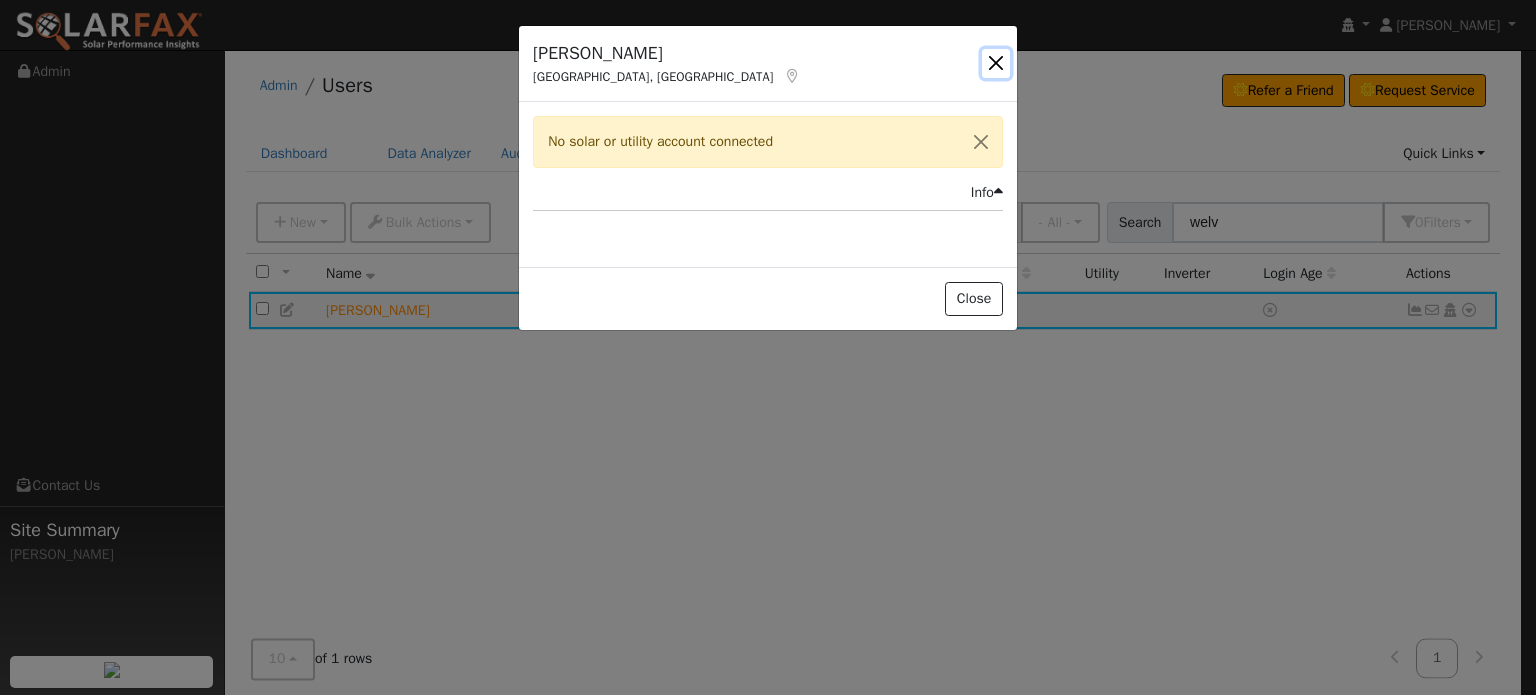 click at bounding box center (996, 63) 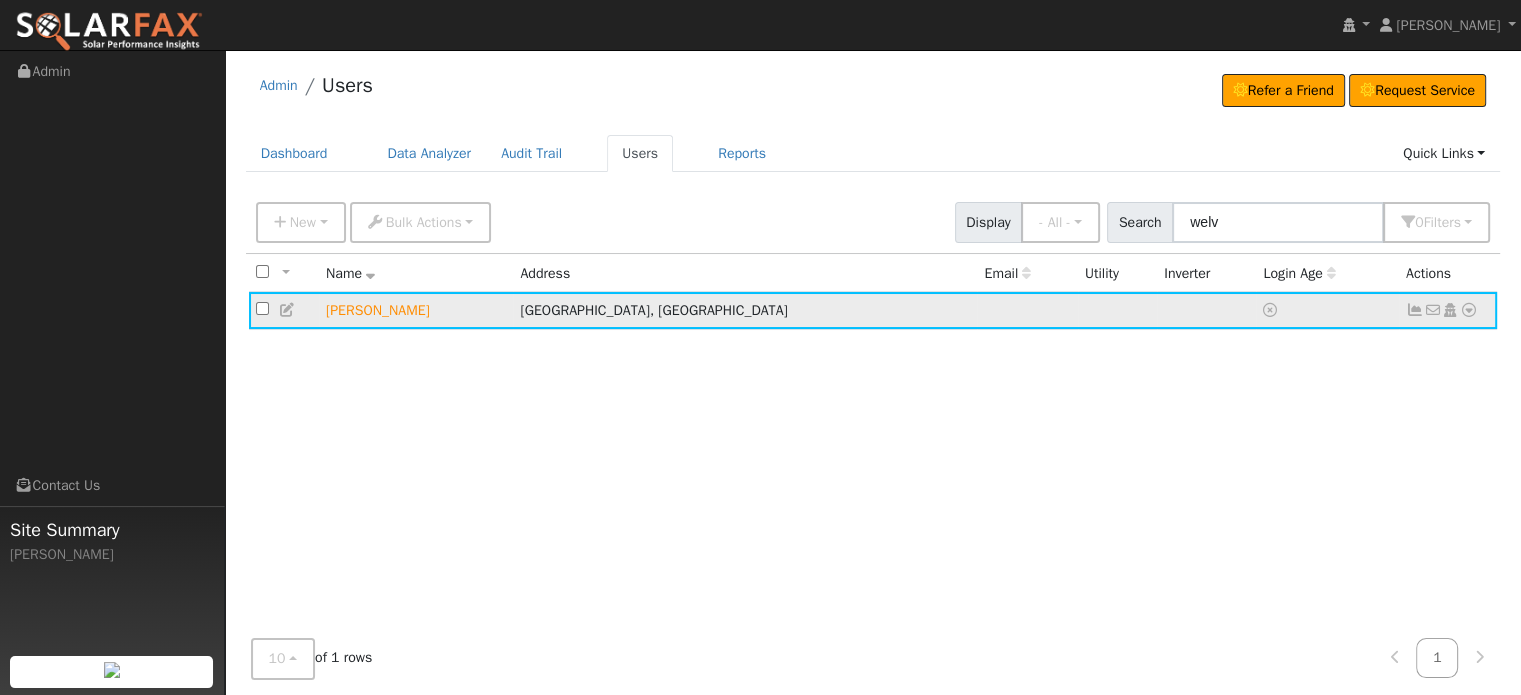click at bounding box center (1469, 310) 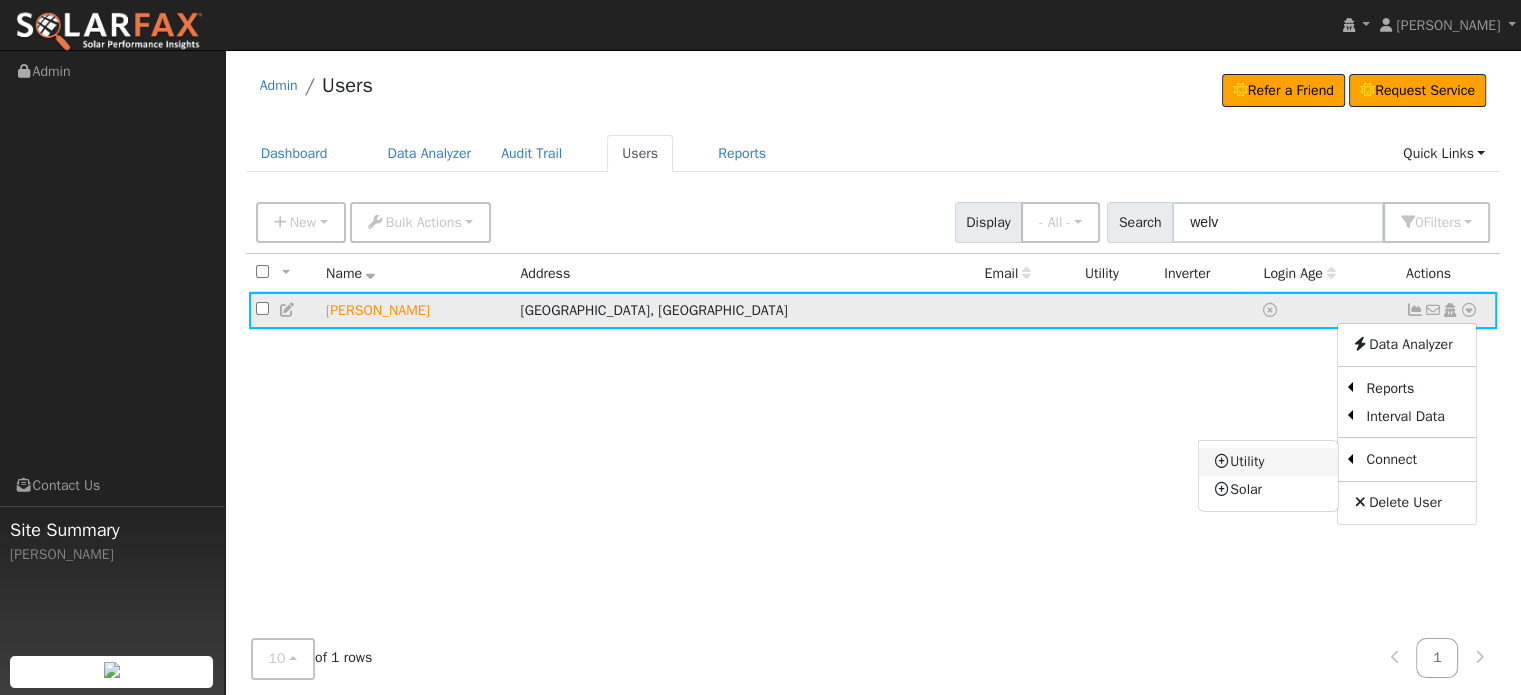 click on "Utility" at bounding box center [1268, 462] 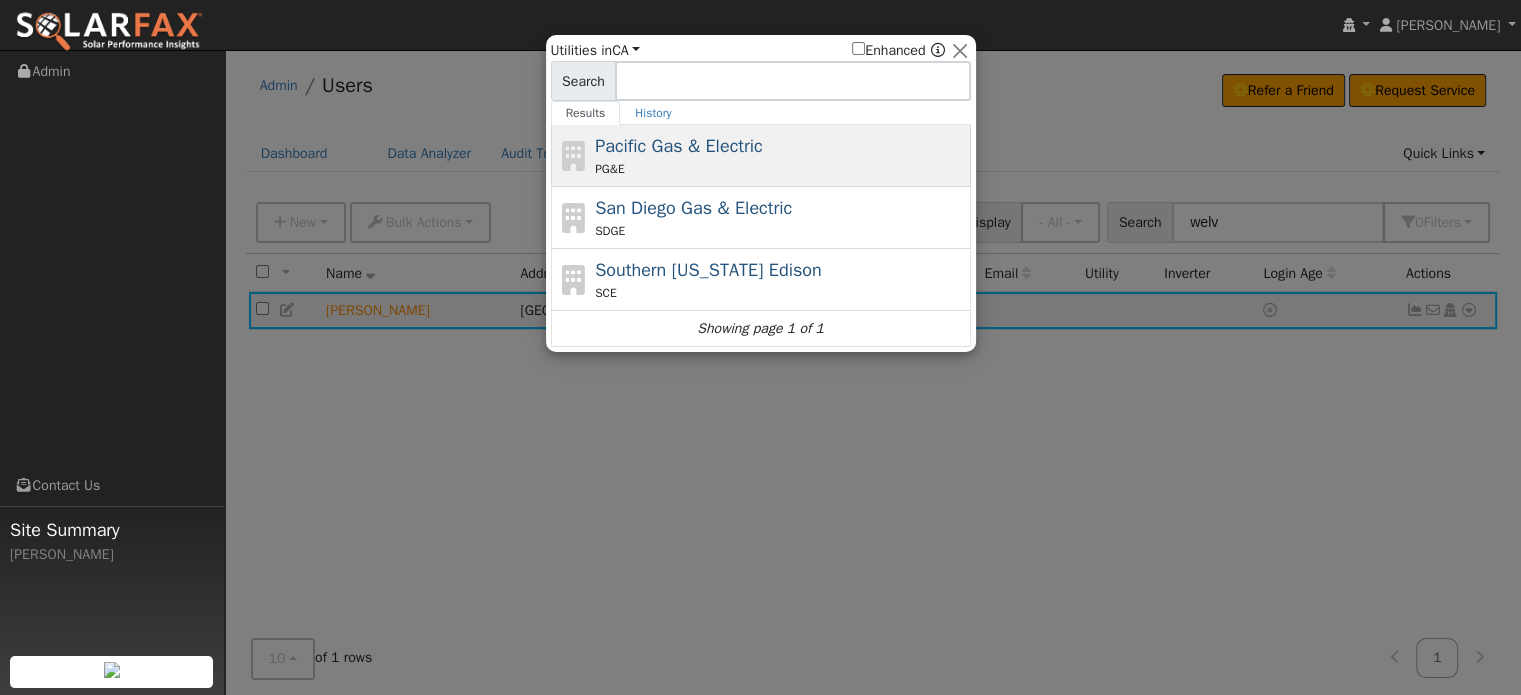 click on "PG&E" at bounding box center (780, 169) 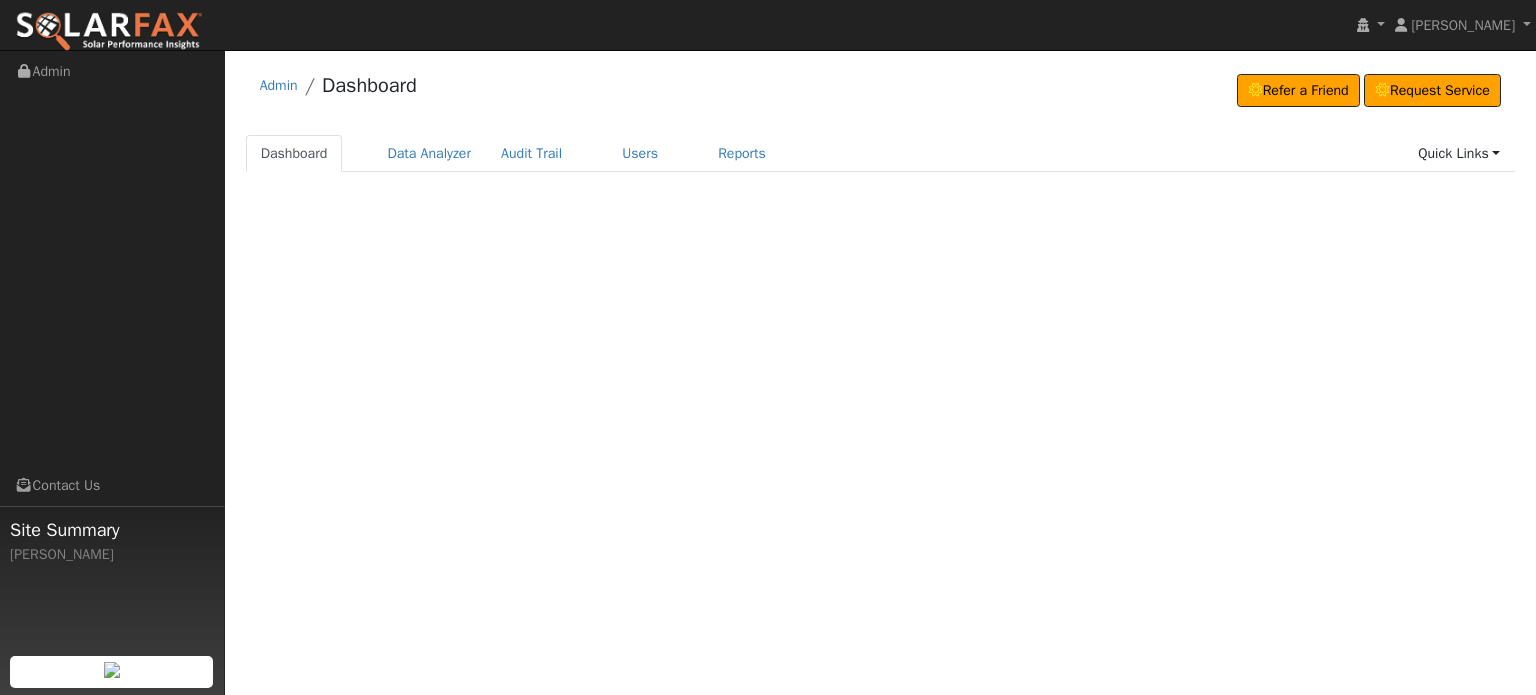 scroll, scrollTop: 0, scrollLeft: 0, axis: both 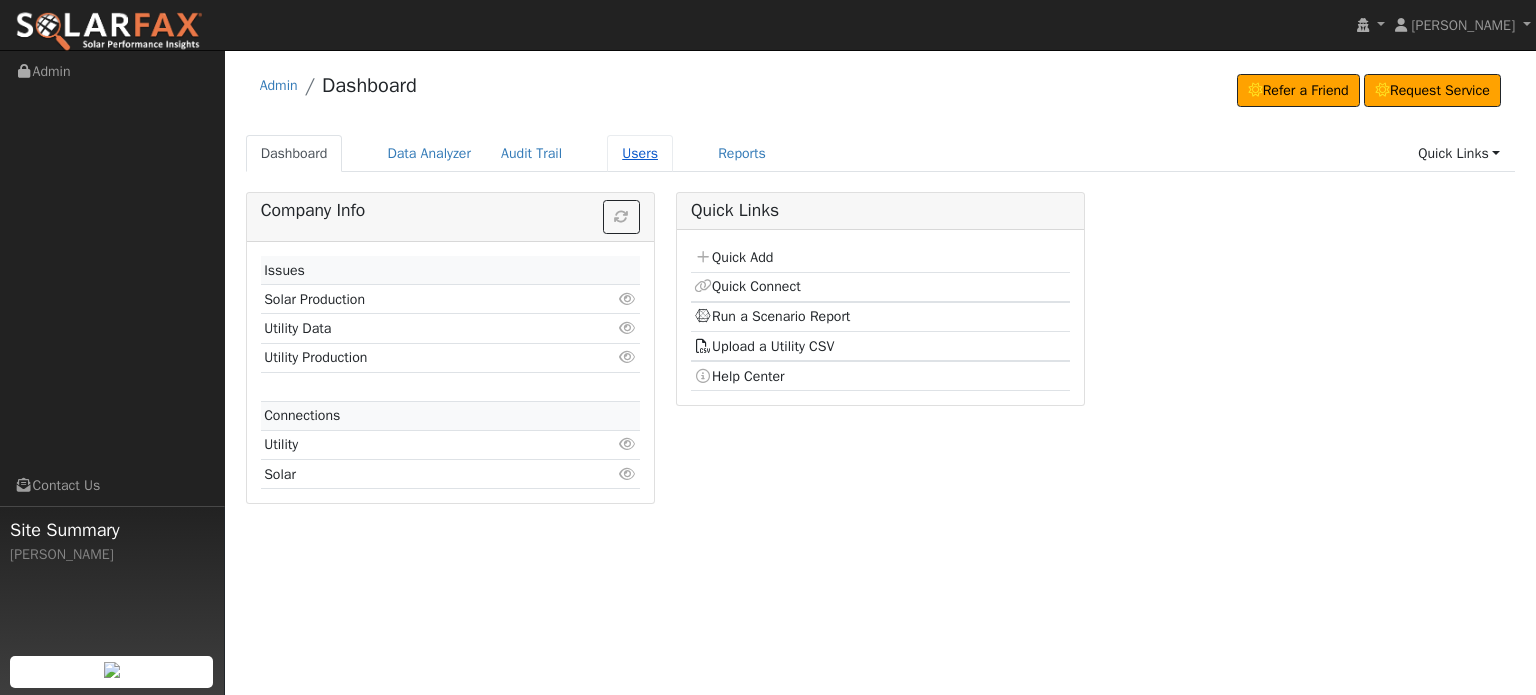 click on "Users" at bounding box center (640, 153) 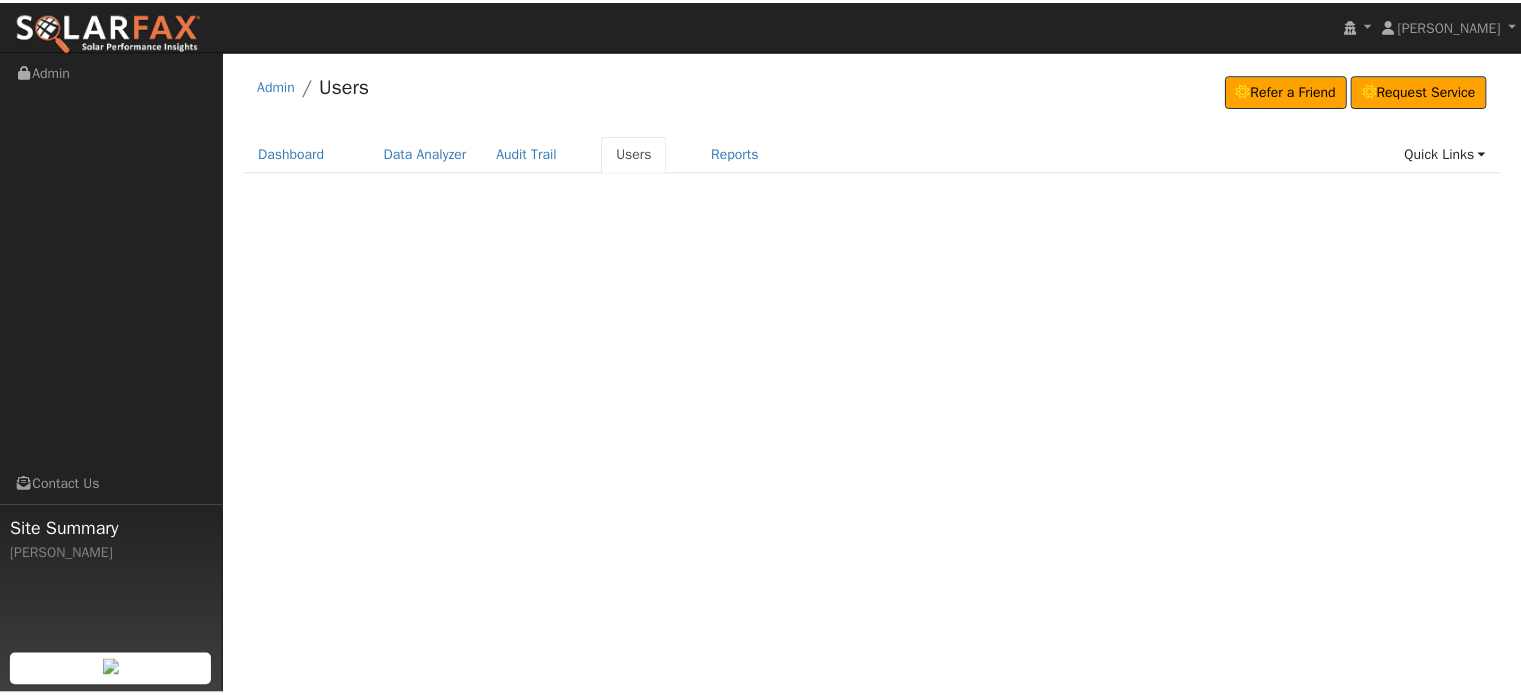 scroll, scrollTop: 0, scrollLeft: 0, axis: both 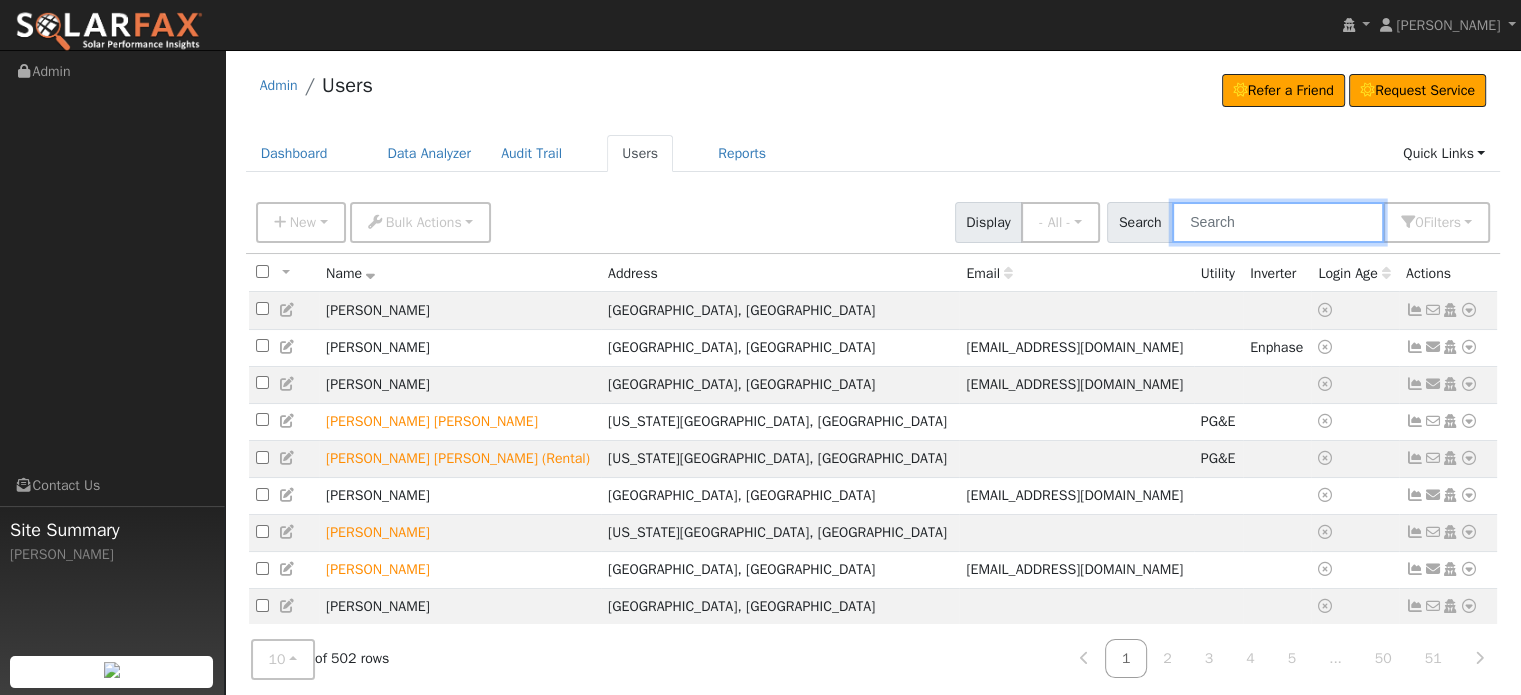 click at bounding box center (1278, 222) 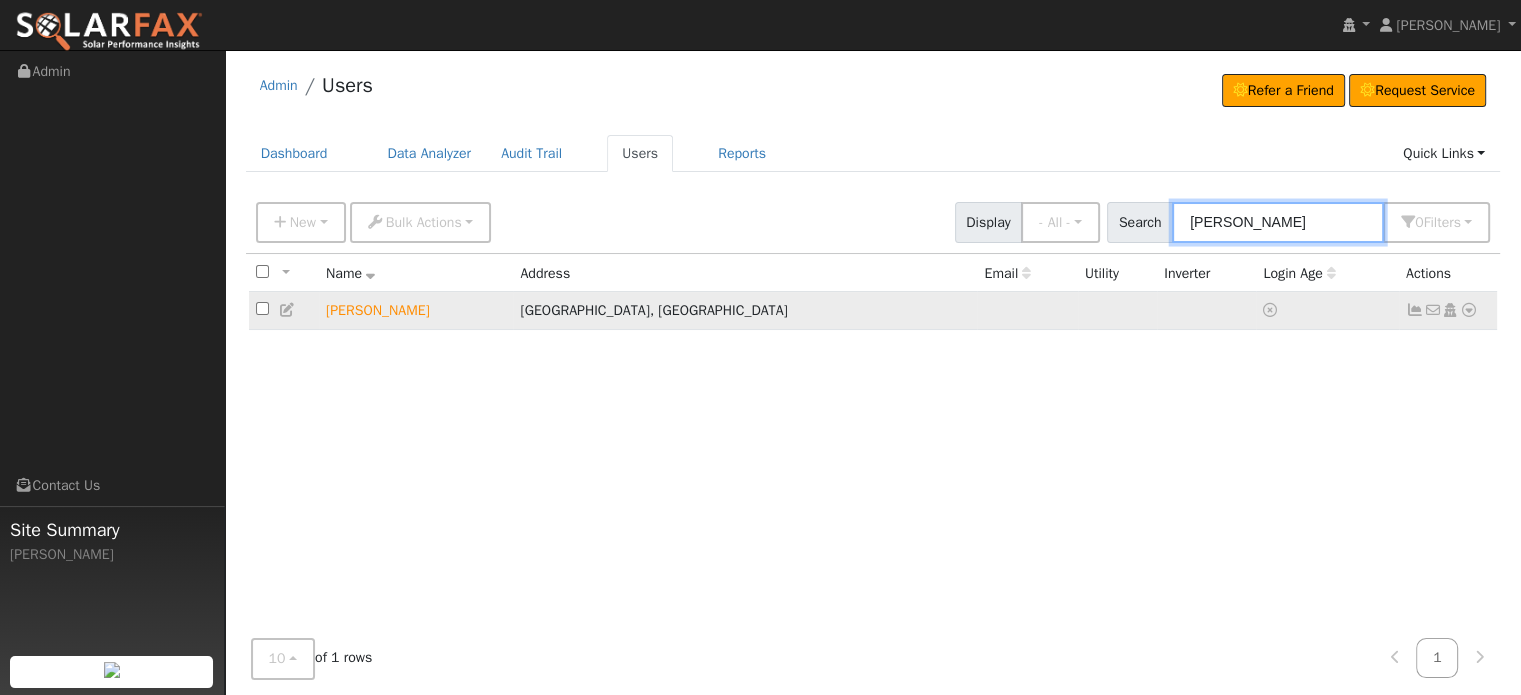 type on "[PERSON_NAME]" 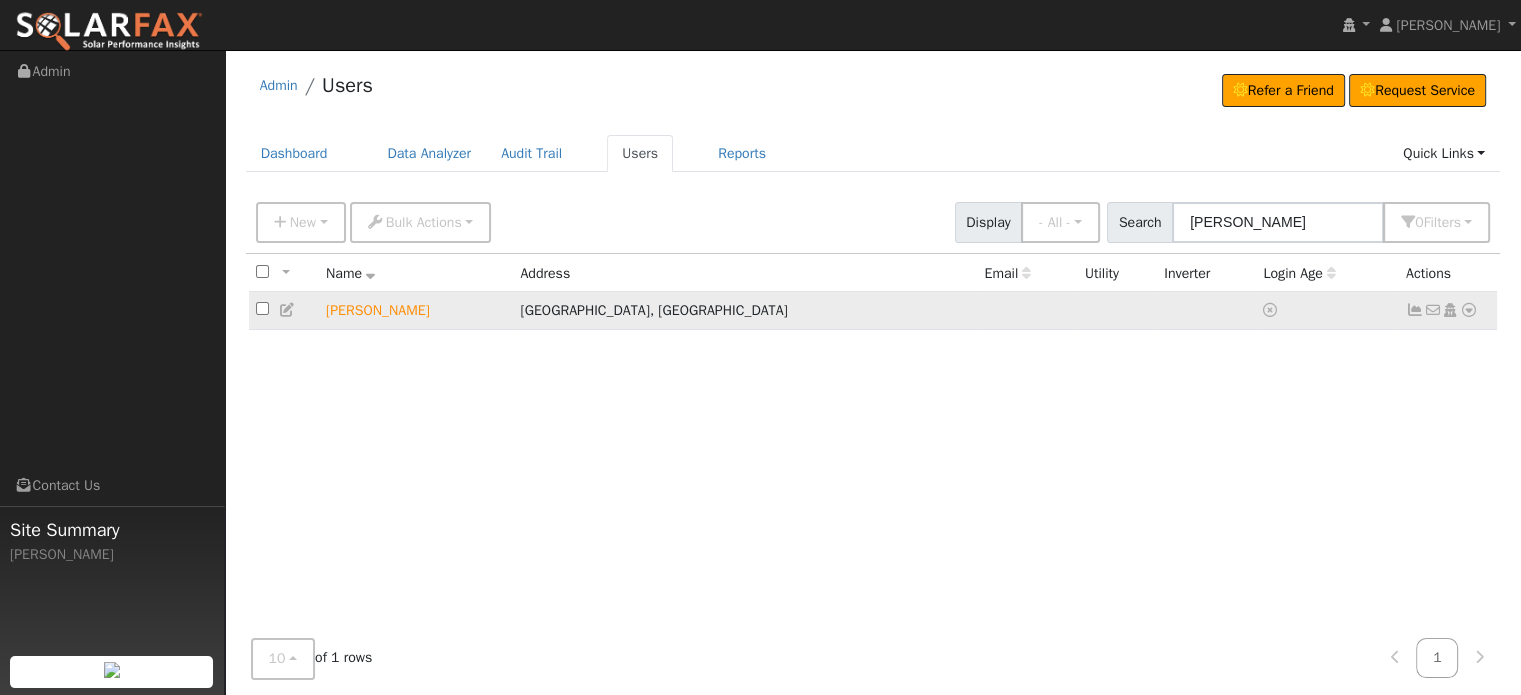 click on "Amanda Welvaert" at bounding box center (416, 310) 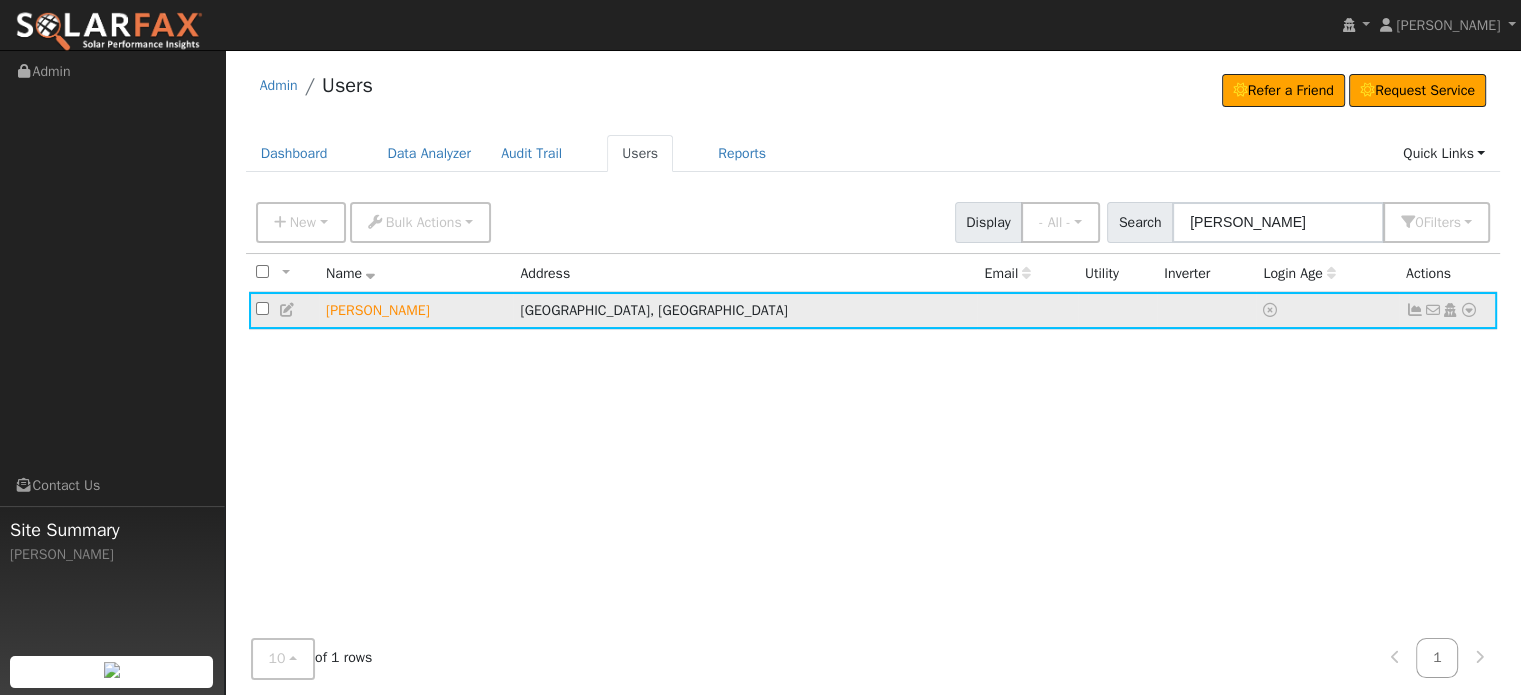 click on "Amanda Welvaert" at bounding box center (416, 310) 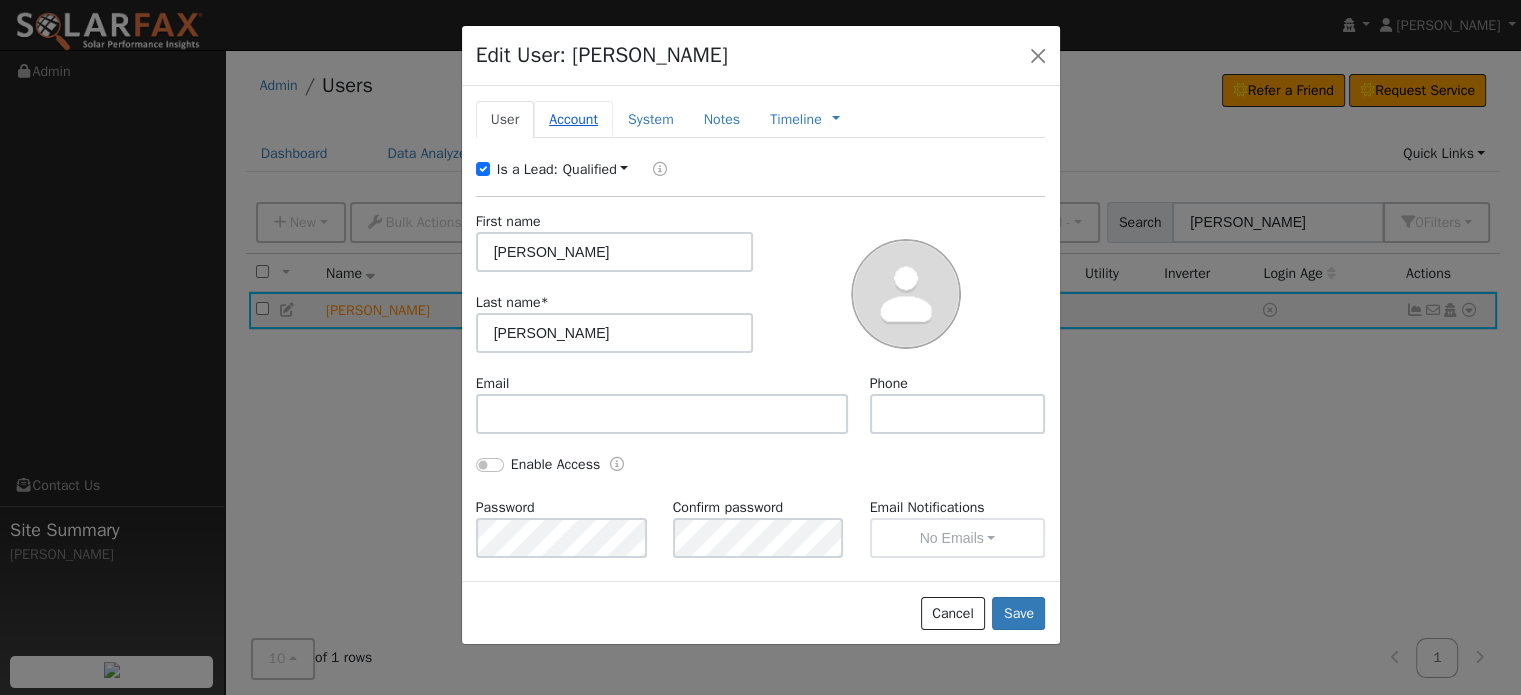 click on "Account" at bounding box center [573, 119] 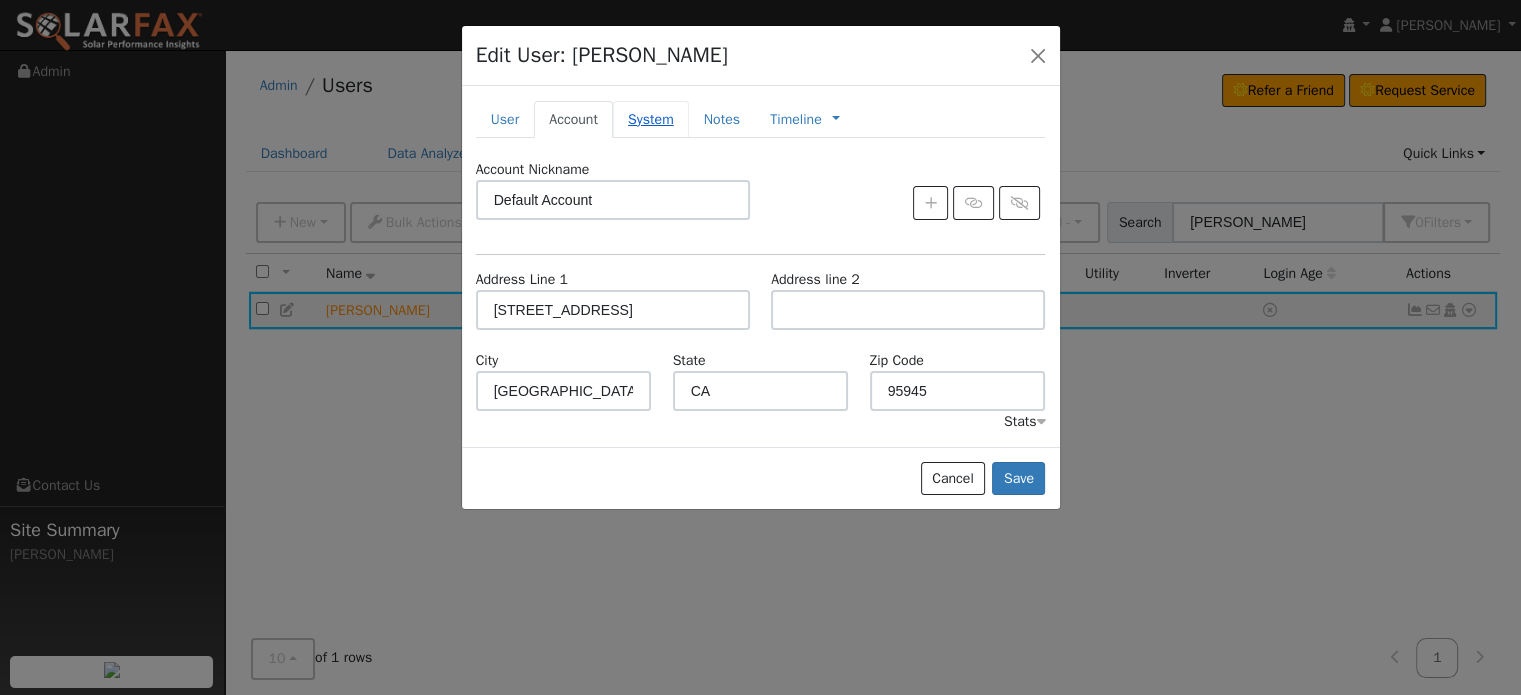 click on "System" at bounding box center [651, 119] 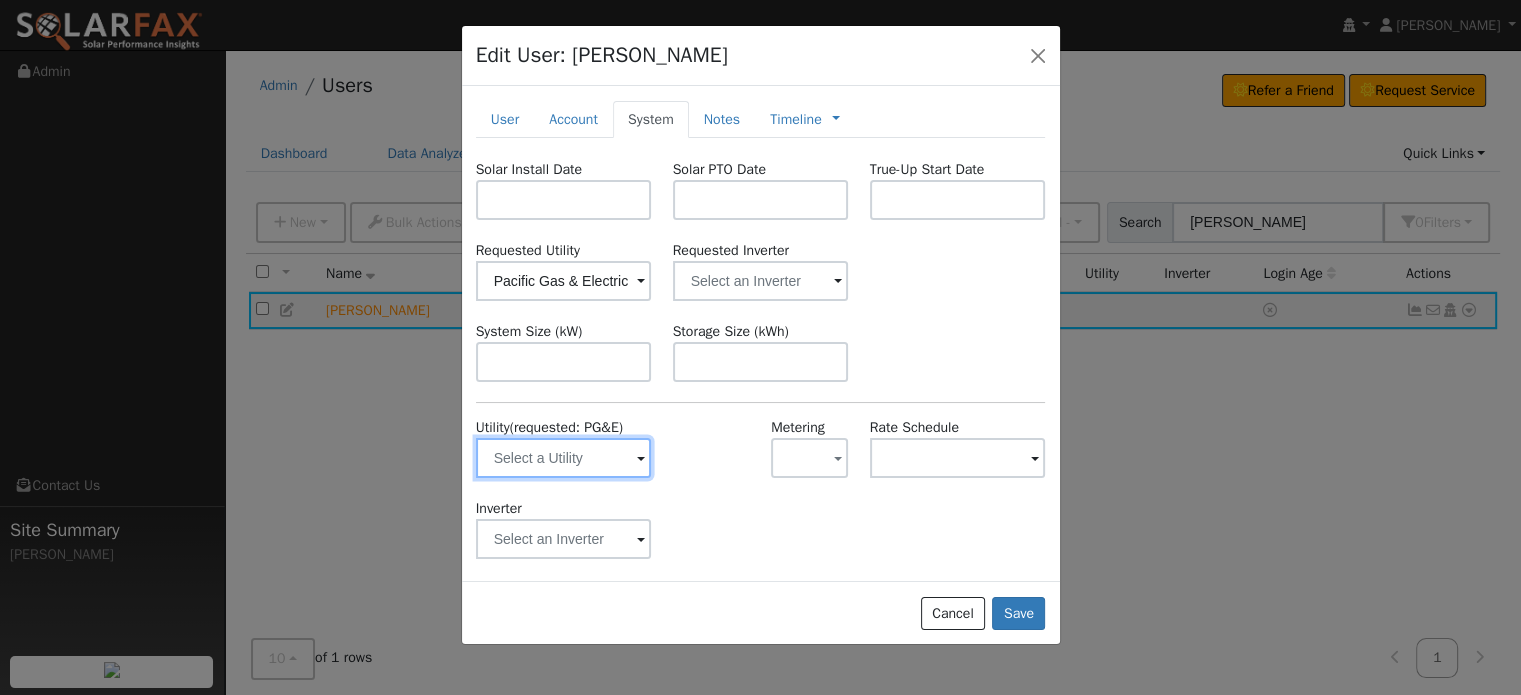 click at bounding box center (564, 458) 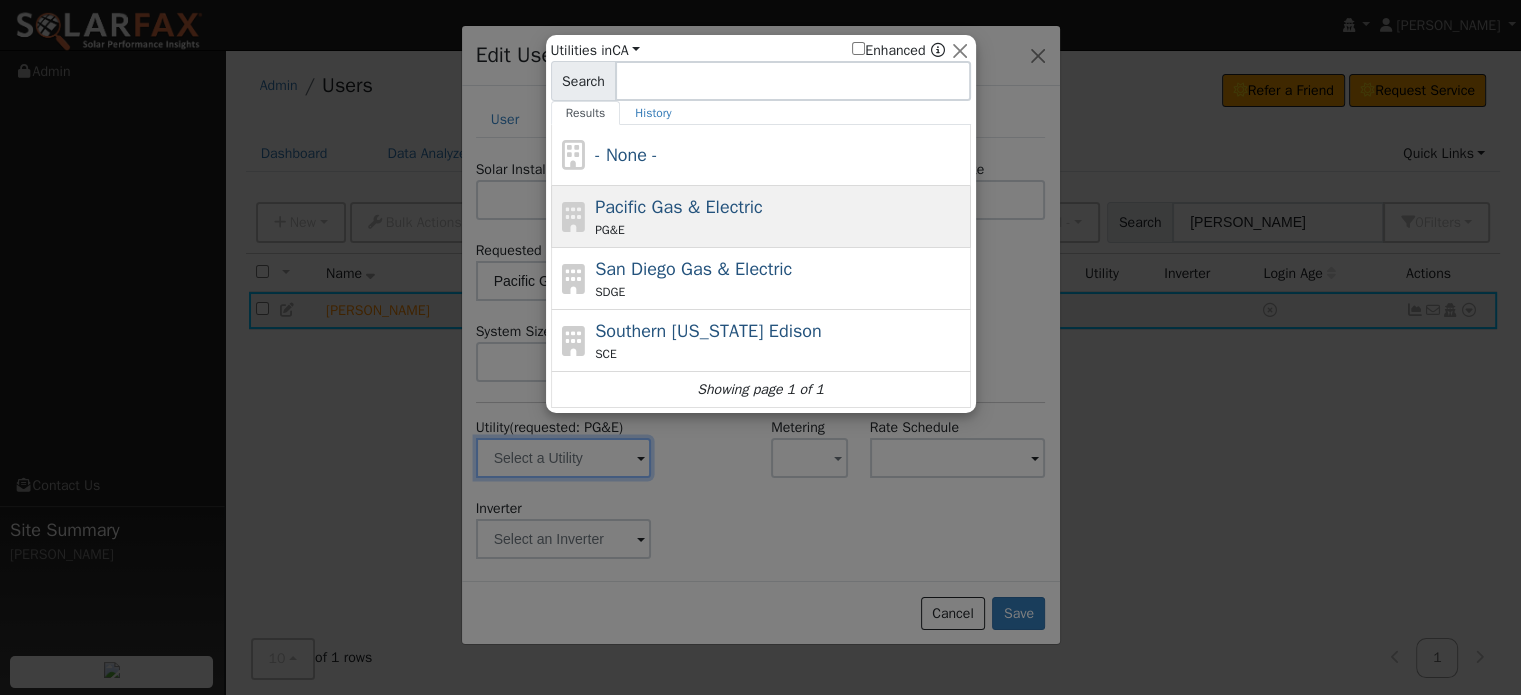 click on "Pacific Gas & Electric" at bounding box center (679, 207) 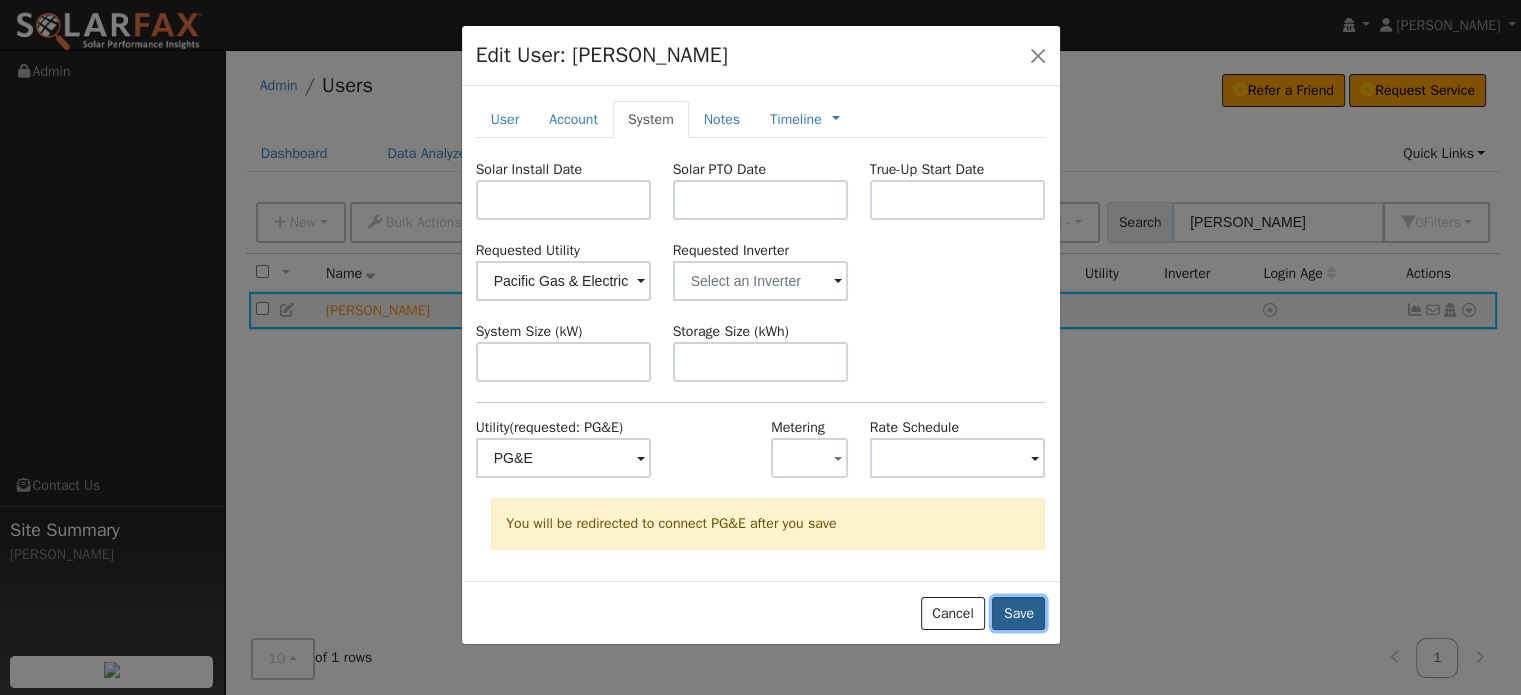 click on "Save" at bounding box center [1018, 614] 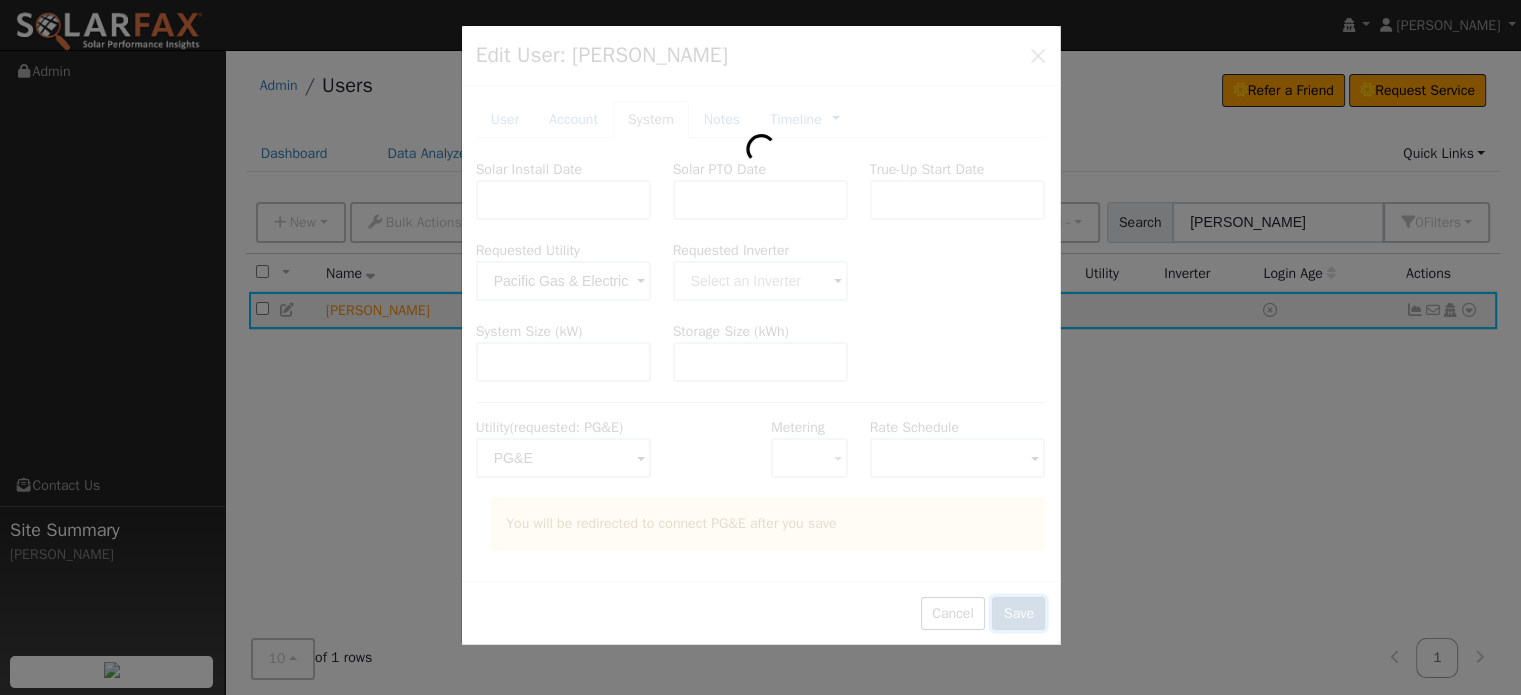 type 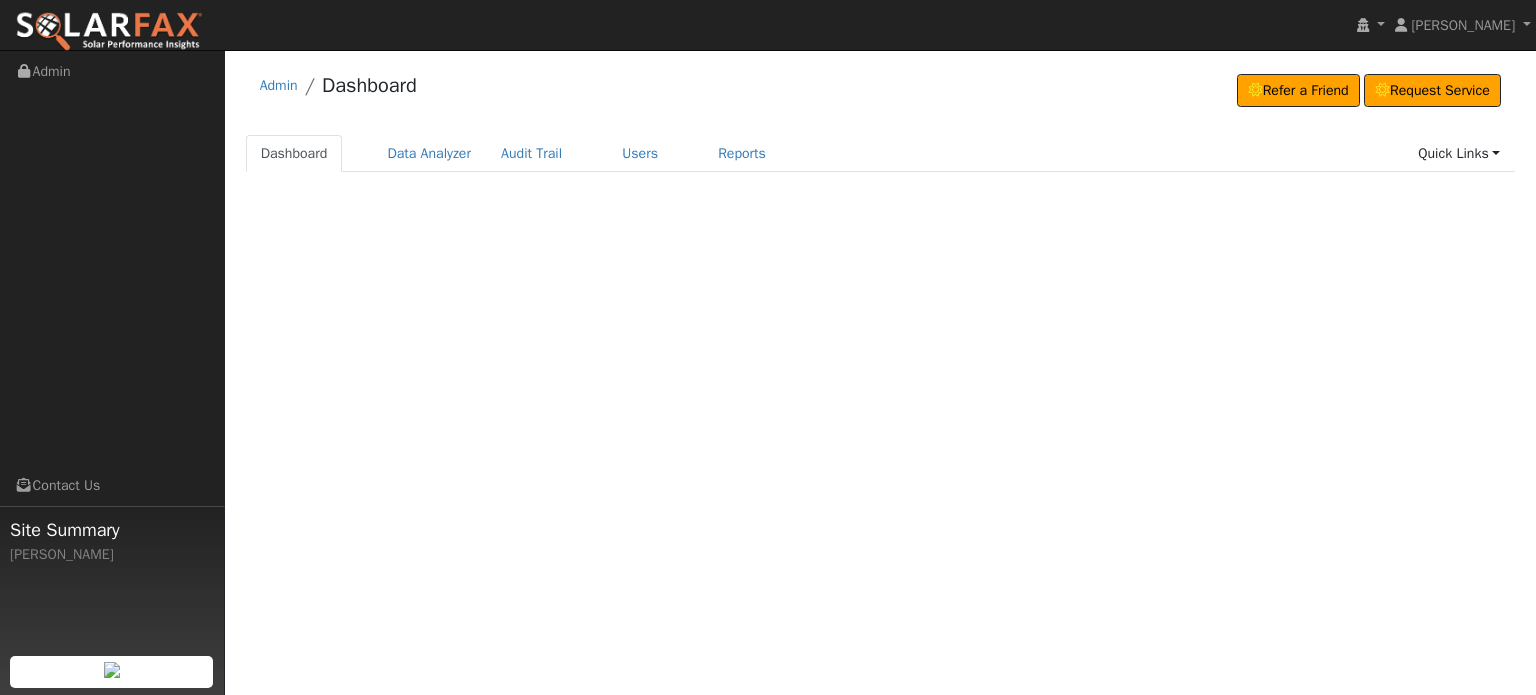 scroll, scrollTop: 0, scrollLeft: 0, axis: both 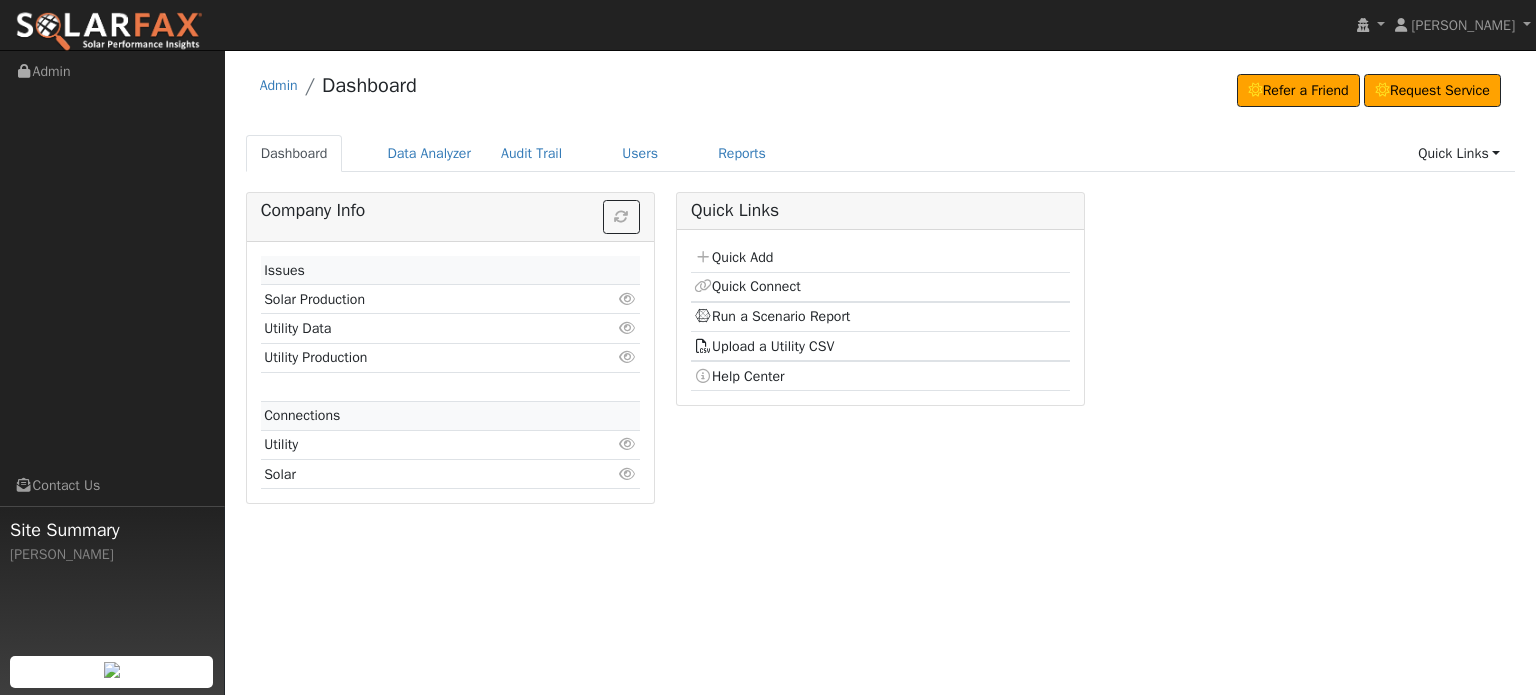 click on "Utility" at bounding box center [416, 444] 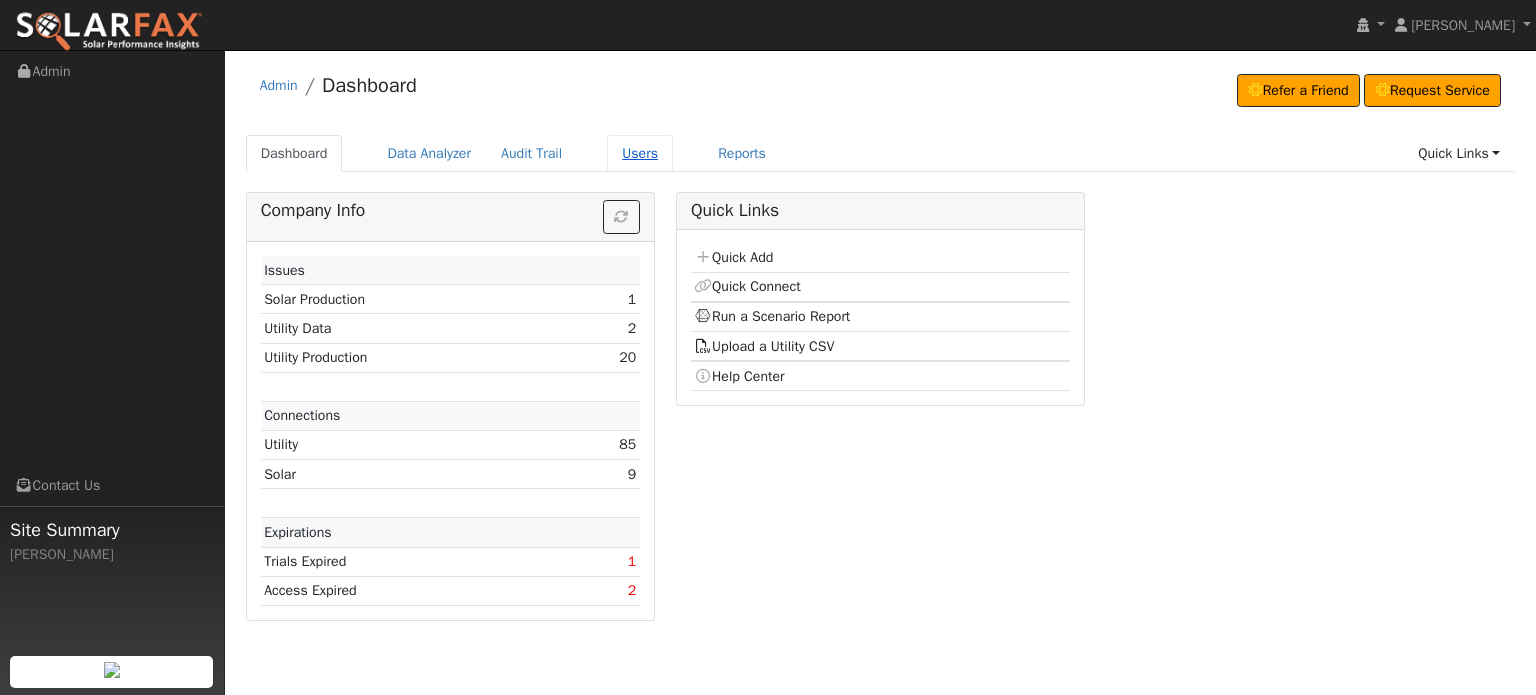 click on "Users" at bounding box center (640, 153) 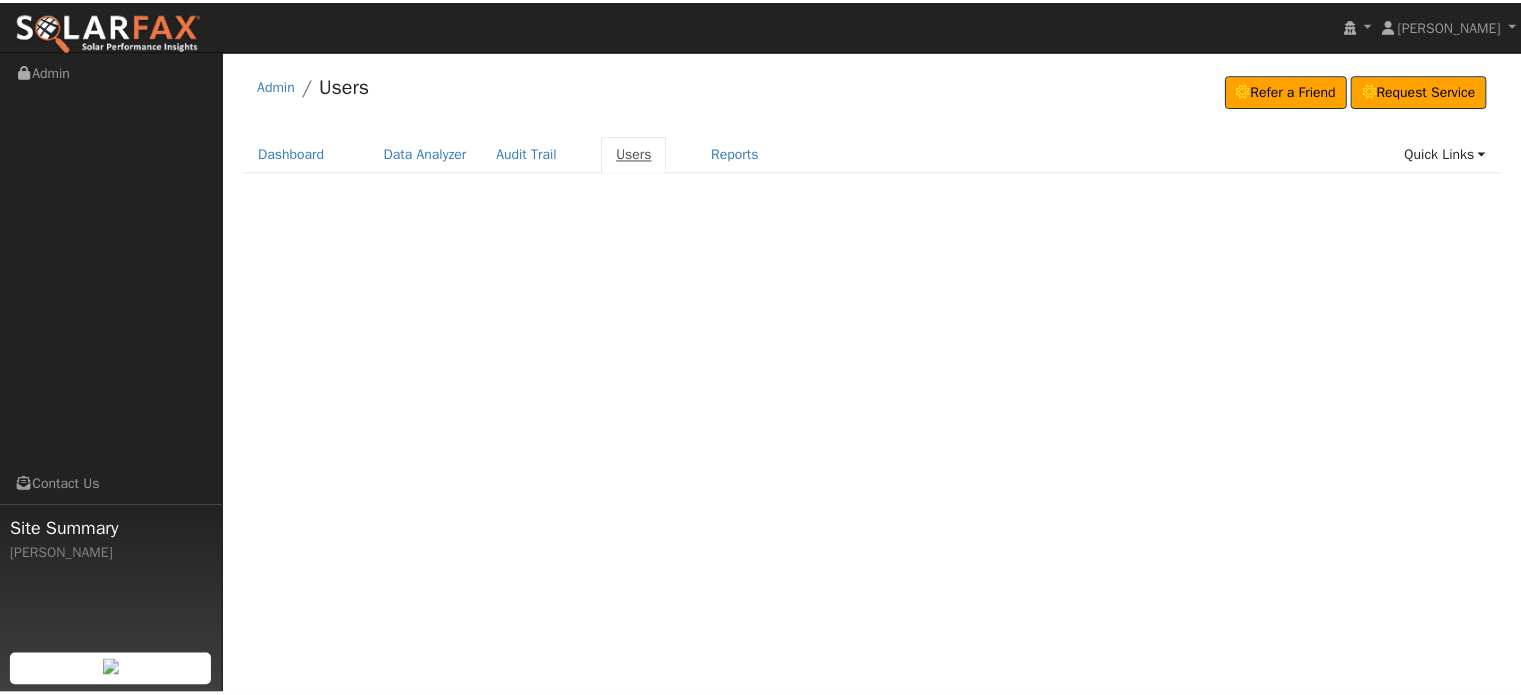 scroll, scrollTop: 0, scrollLeft: 0, axis: both 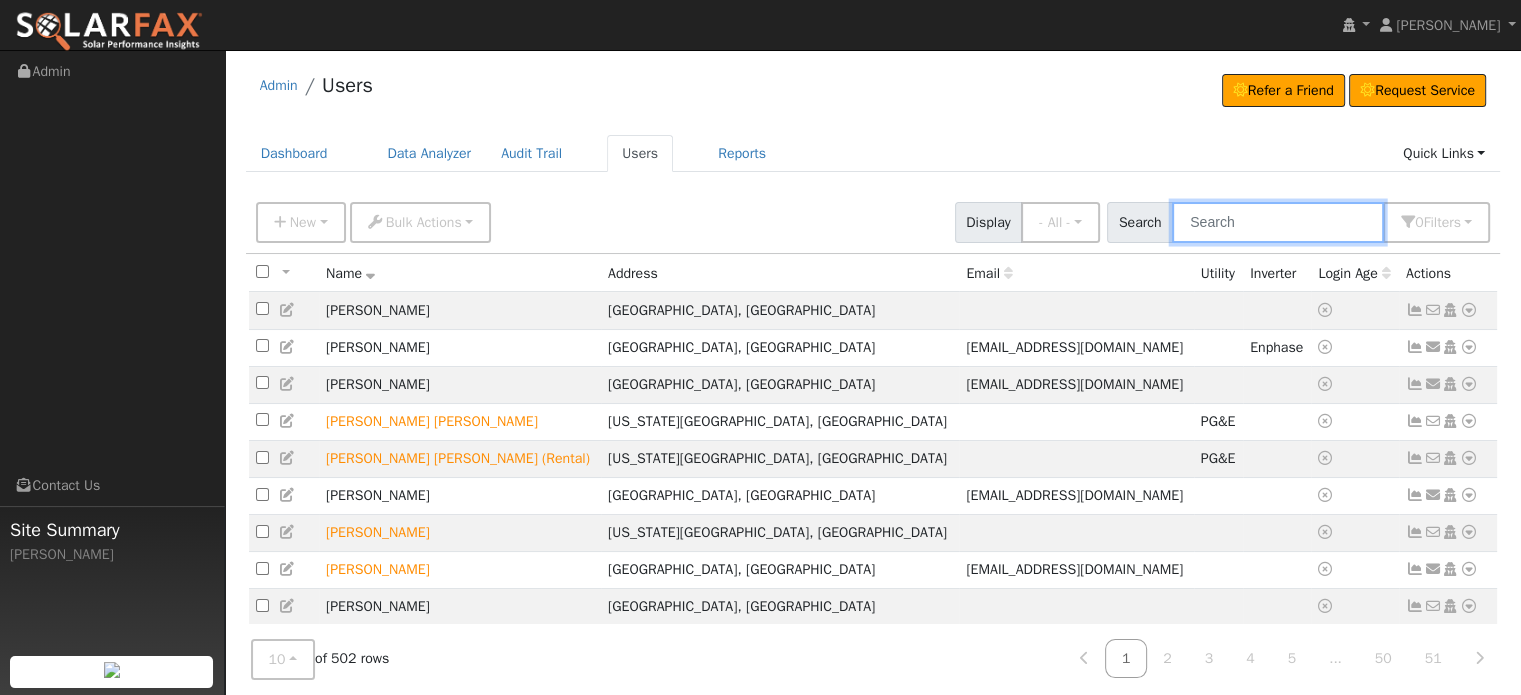 click at bounding box center (1278, 222) 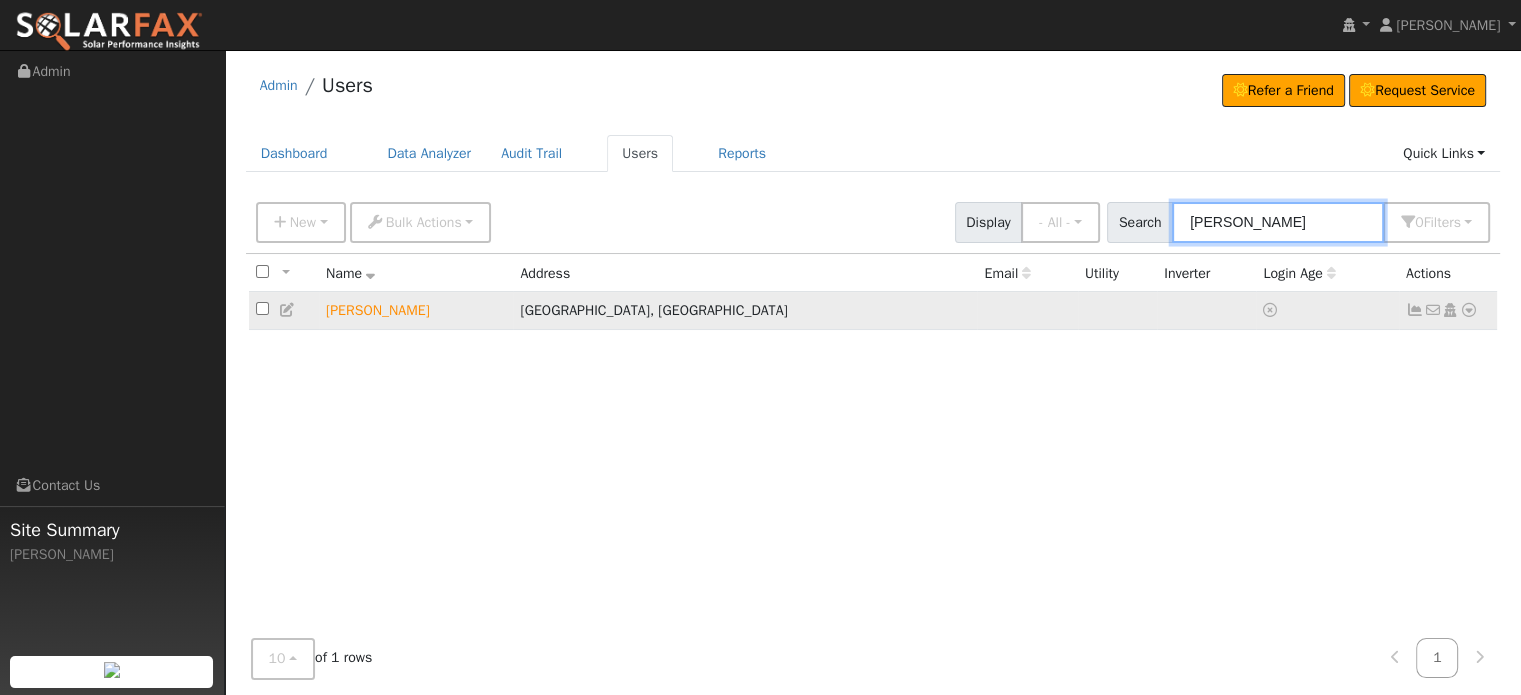 type on "[PERSON_NAME]" 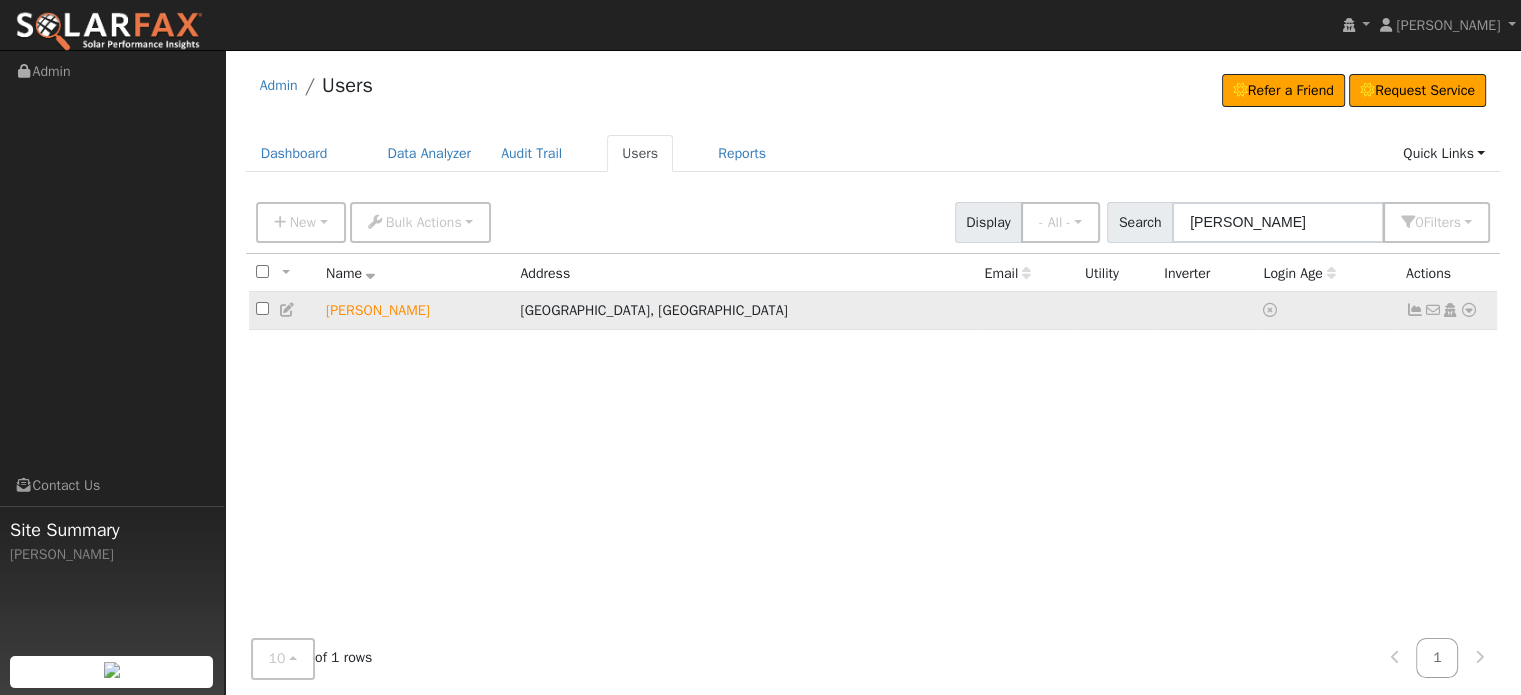 click at bounding box center (1469, 310) 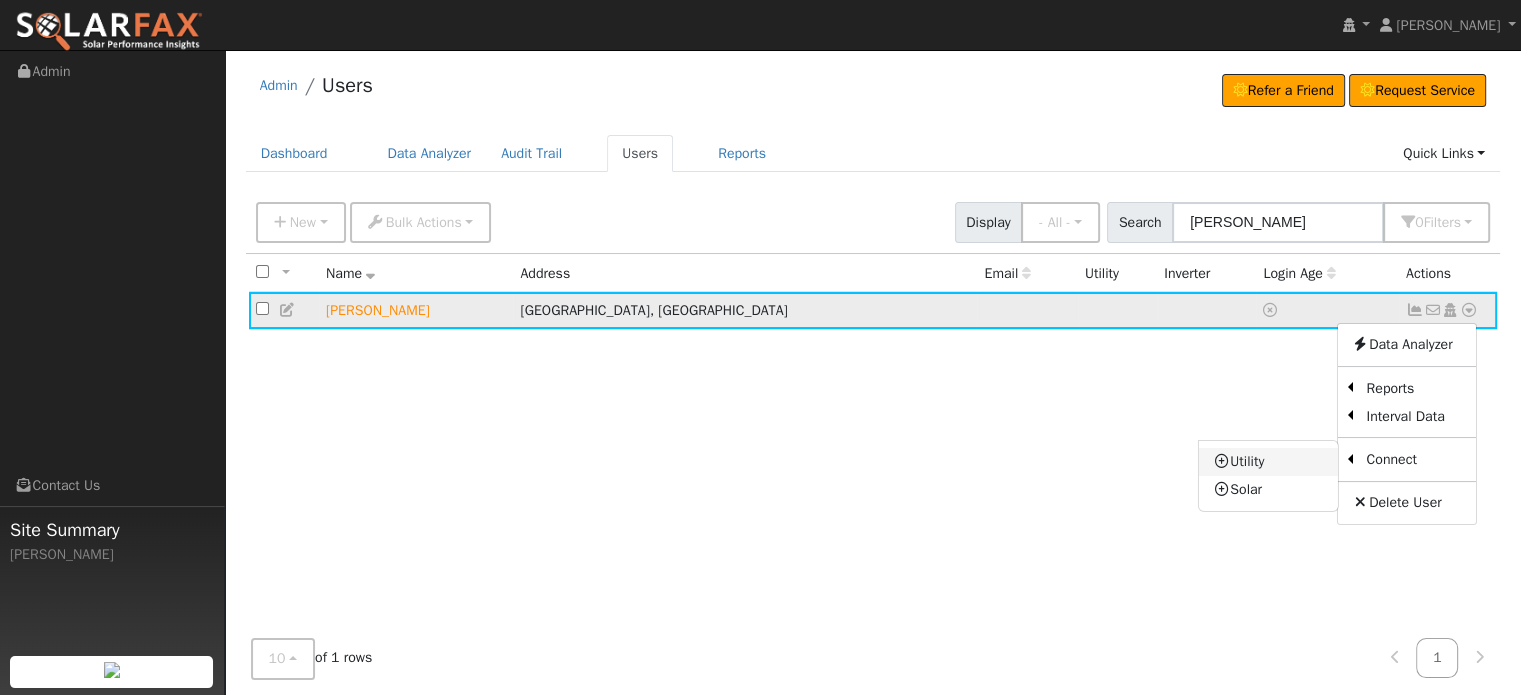 click on "Utility" at bounding box center (1268, 462) 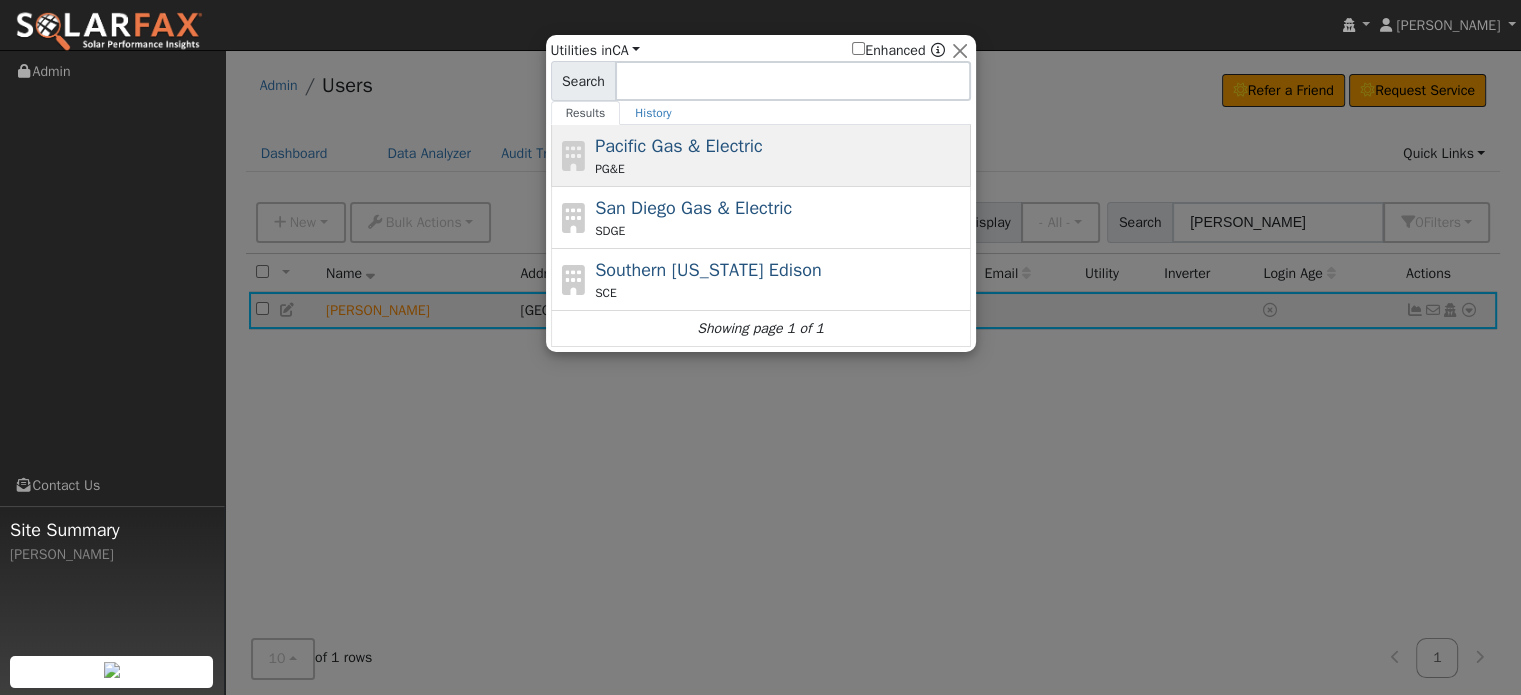 click on "Pacific Gas & Electric PG&E" at bounding box center [780, 155] 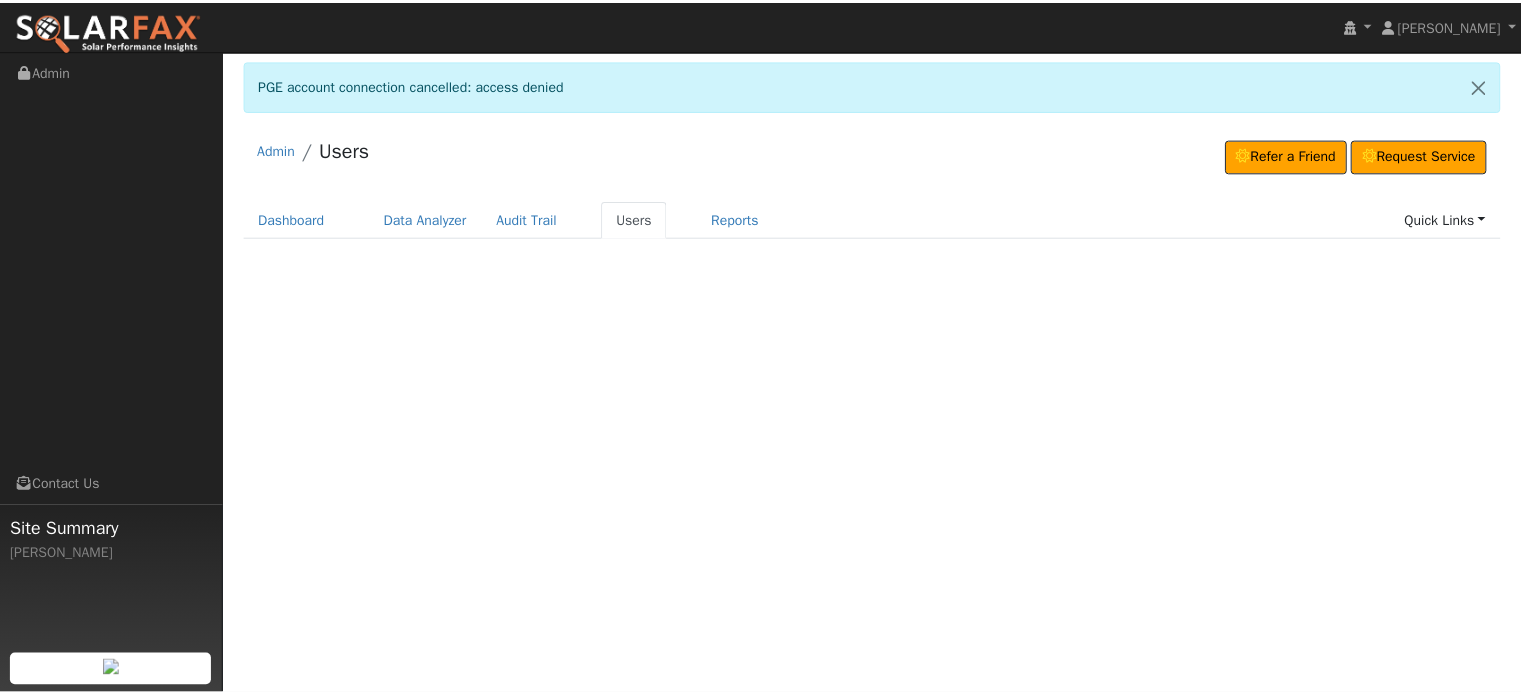 scroll, scrollTop: 0, scrollLeft: 0, axis: both 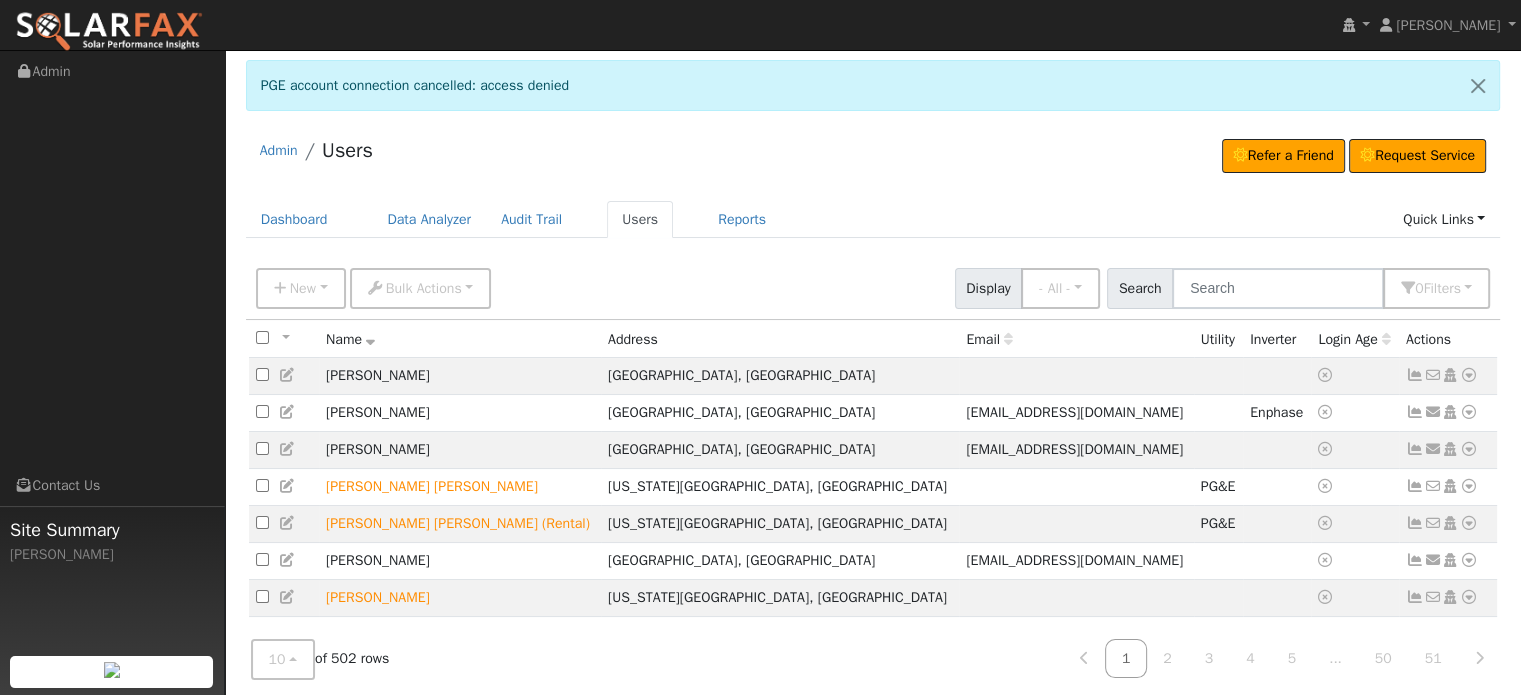 click on "New Add User Quick Add Quick Connect Quick Convert Lead   Bulk Actions Send Email Assign Fields Export CSV Import CSV Disconnect Users Delete Users Display - All - - All - Customers Leads Staff Search  0  Filter s  My accounts Role   Show - All -  Show Leads  Admin  Billing Admin  Account Manager  Manager  Salesperson  Owner  None  Any Utility   None  Any  Any Connection Solar   None  Any Trial   Trials Only  Expired Trials Only  Active Trials Only Access   Access Only  Expired Access Only  Active Access Only Advanced Filter Clear All" at bounding box center (873, 285) 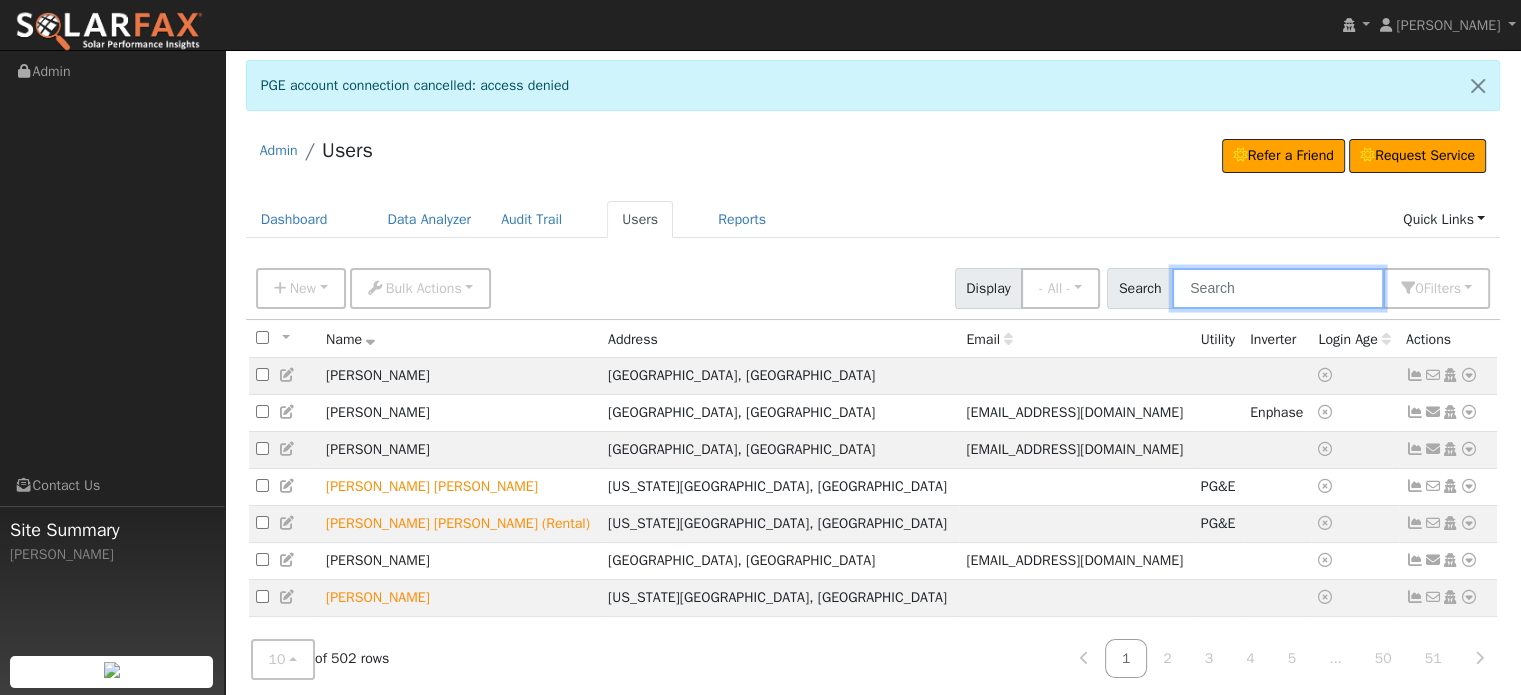 click at bounding box center [1278, 288] 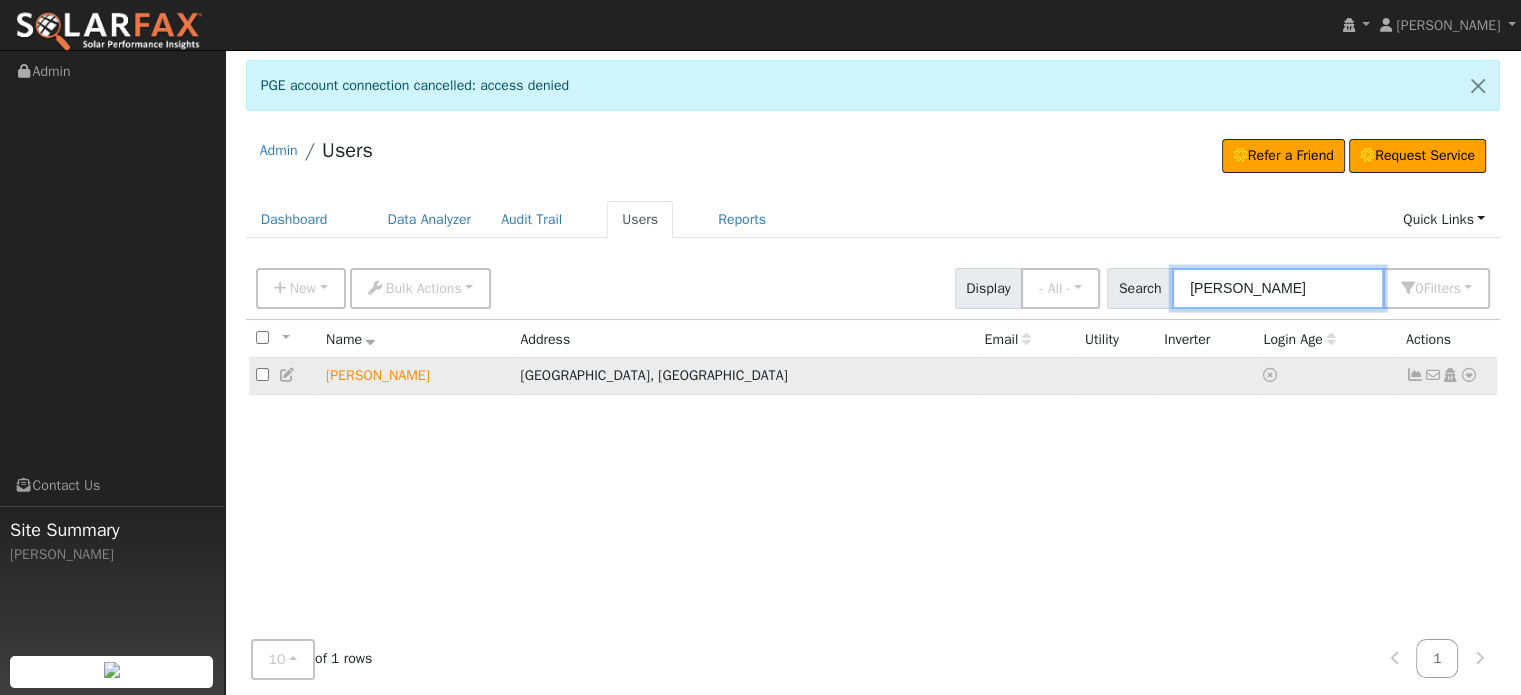 type on "[PERSON_NAME]" 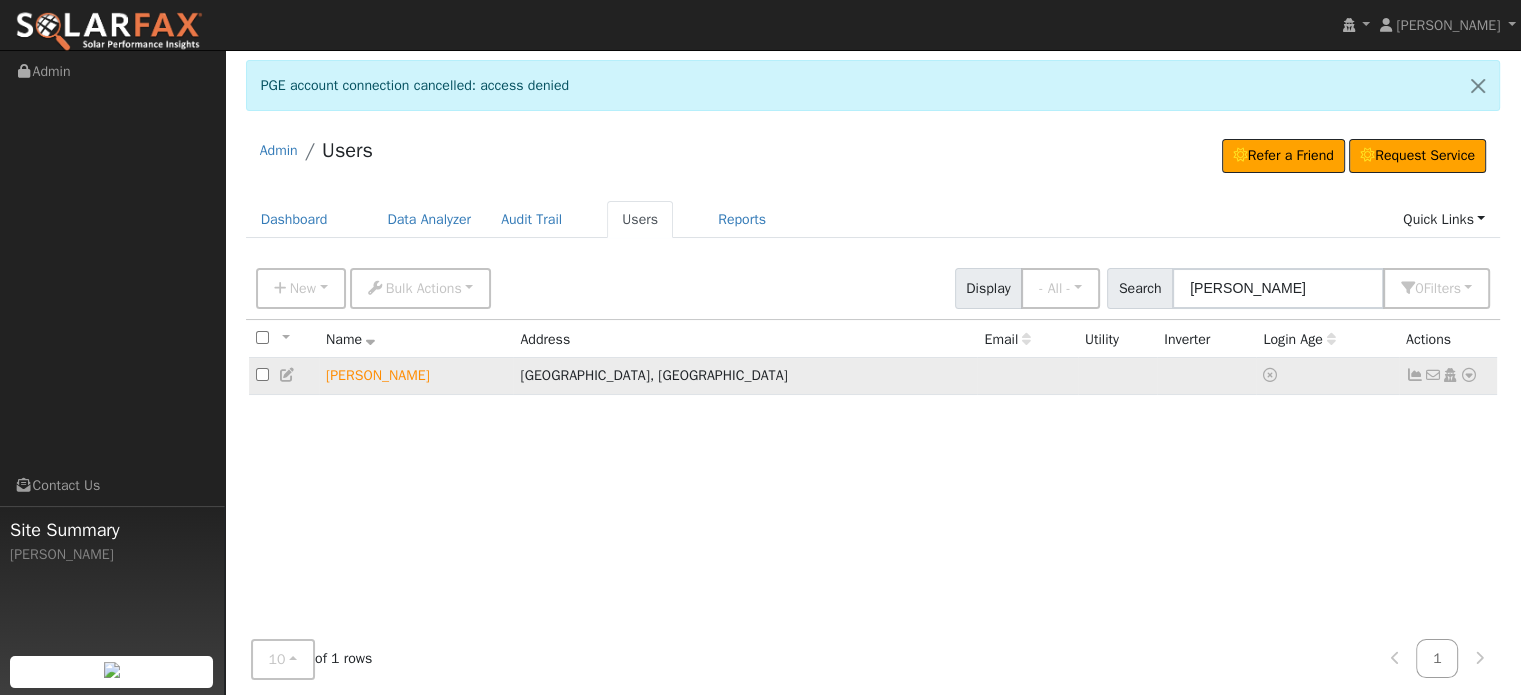 click on "[PERSON_NAME]" at bounding box center [416, 375] 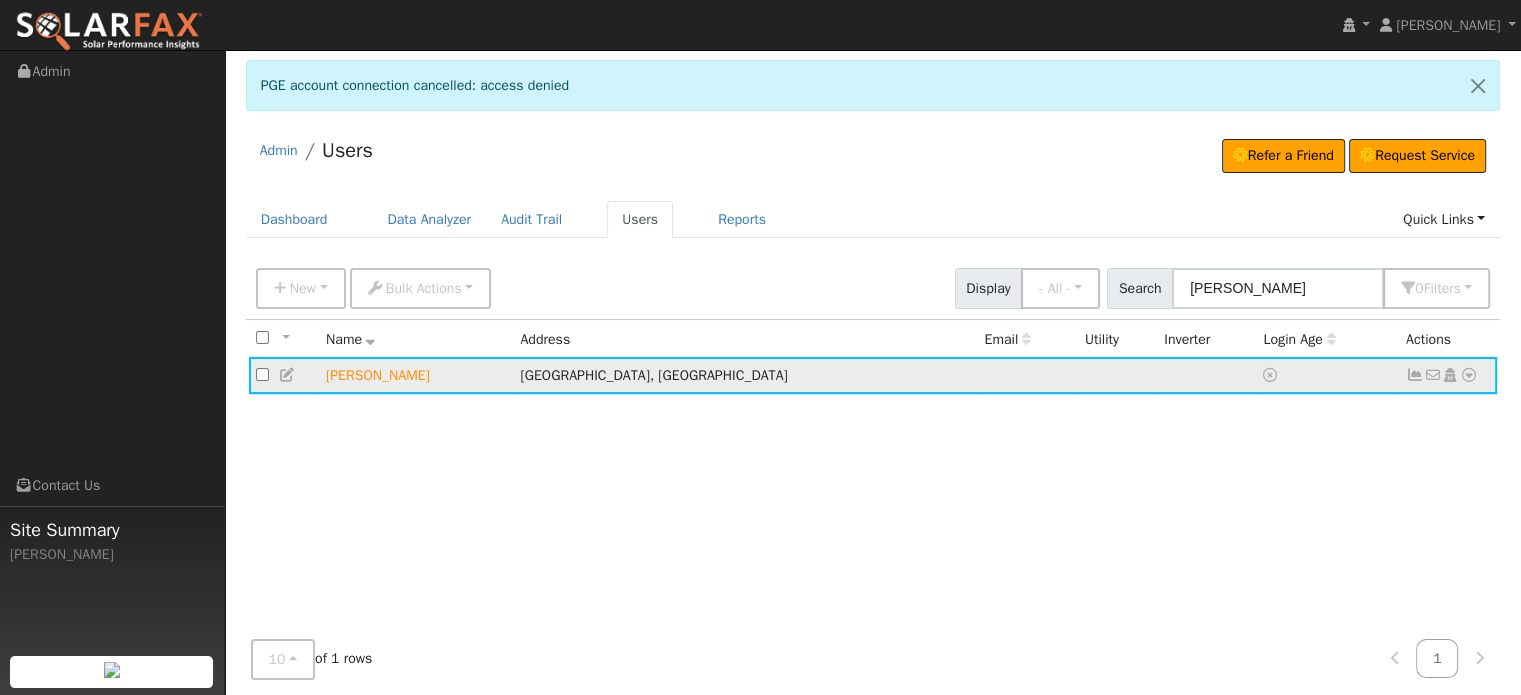 click at bounding box center (1415, 375) 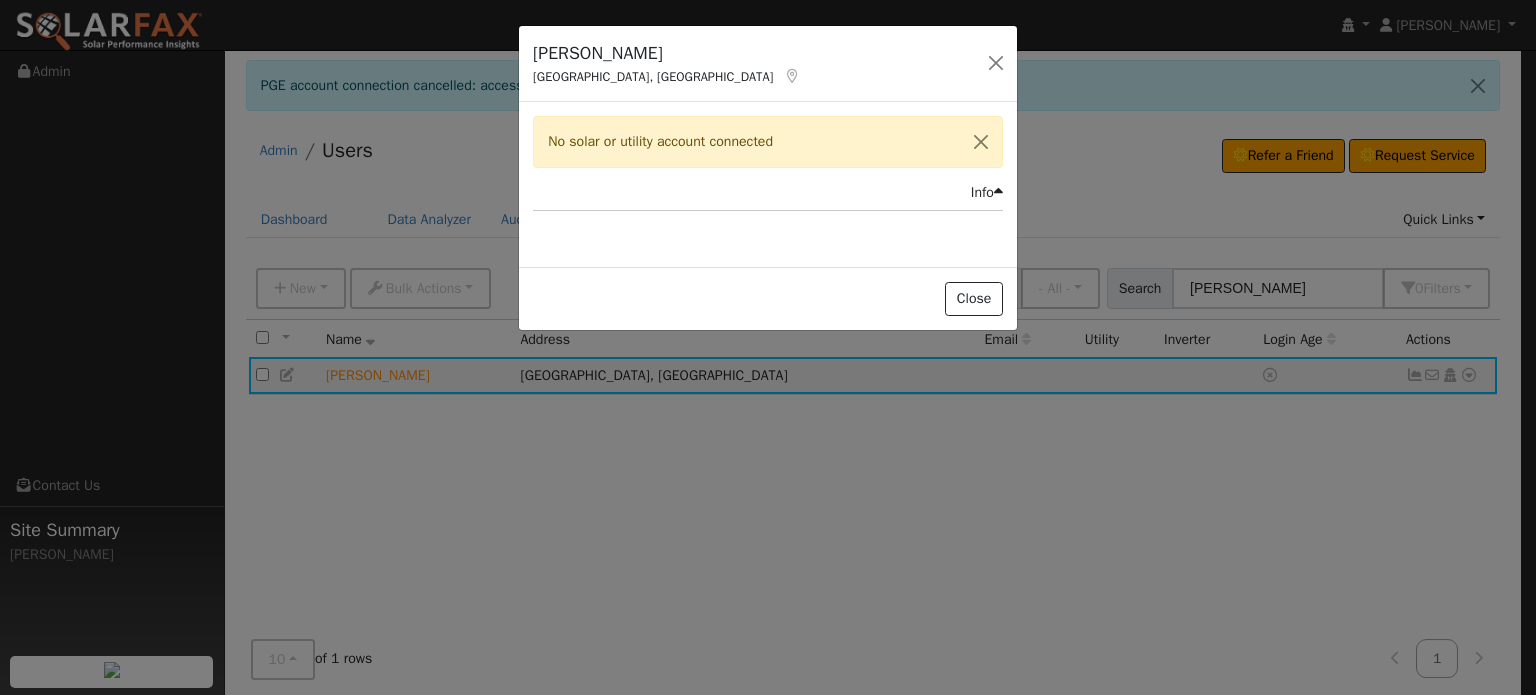 click on "[PERSON_NAME] [GEOGRAPHIC_DATA], [GEOGRAPHIC_DATA]   Default Account Default Account [STREET_ADDRESS] Primary Account  No solar or utility account connected  Issue History Date By Flag Comment Type No Issue History Info  Close" 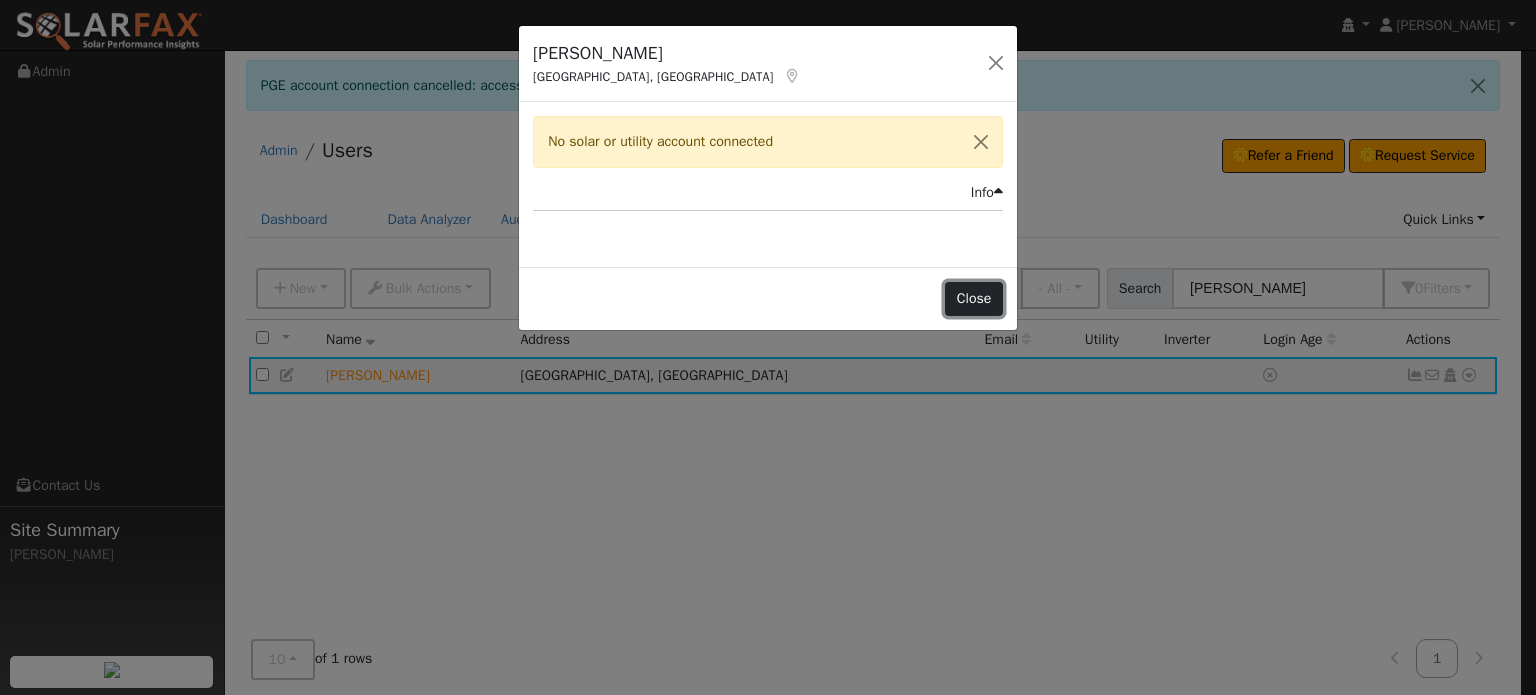 click on "Close" at bounding box center [974, 299] 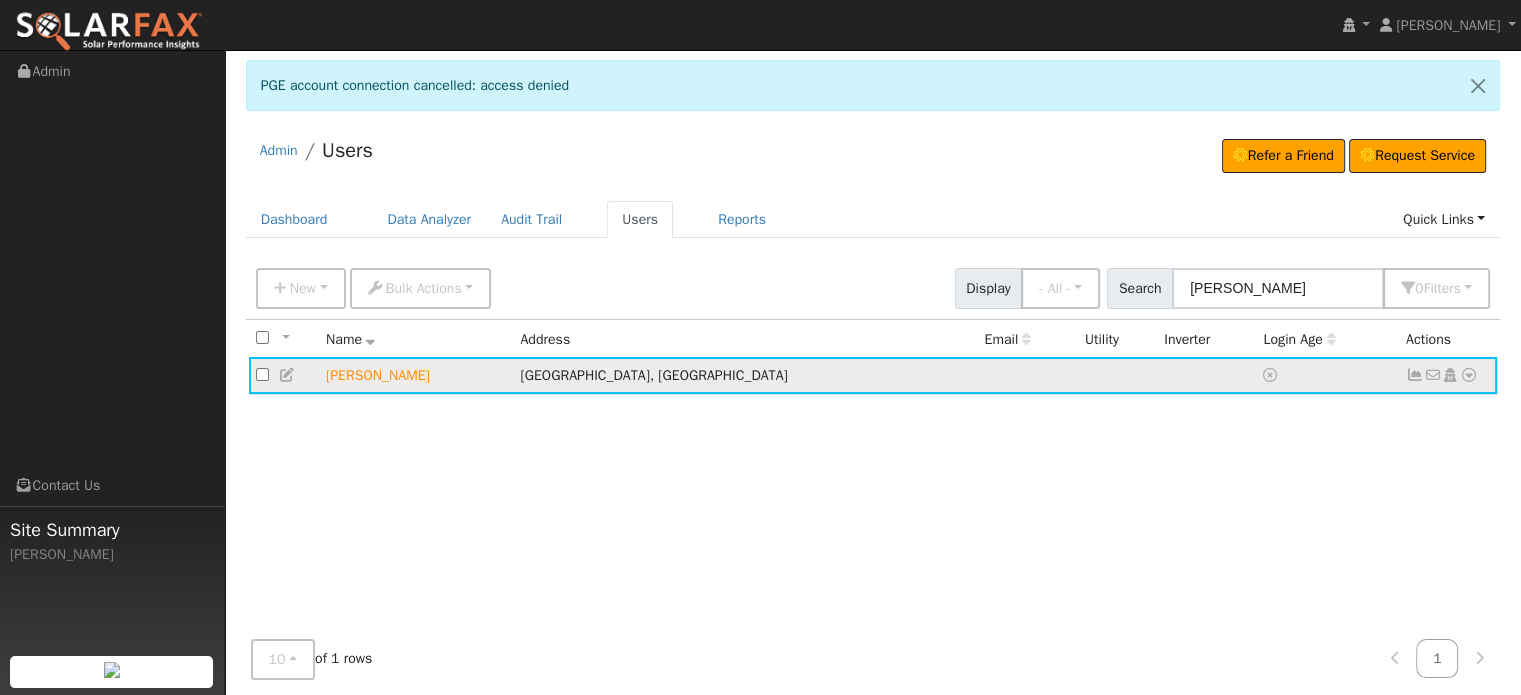 click at bounding box center [1469, 375] 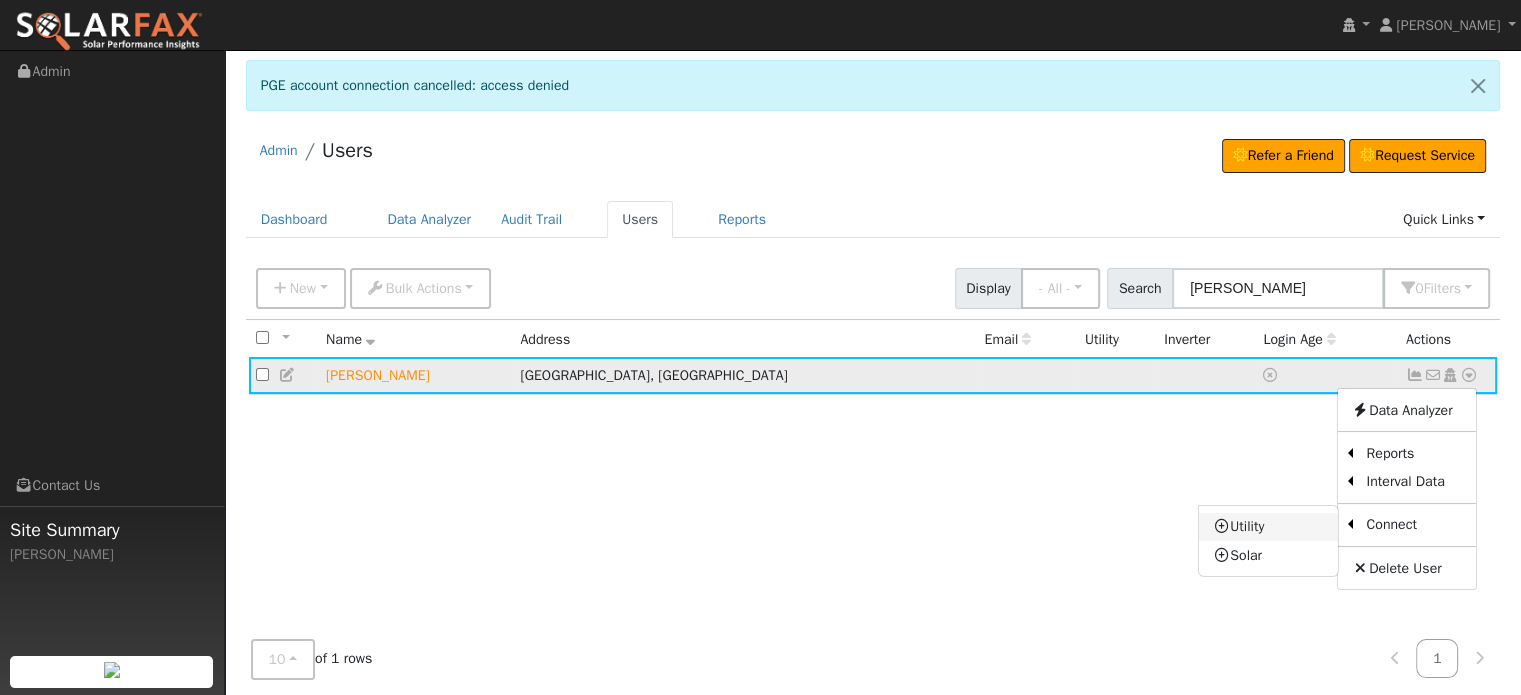 click on "Utility" at bounding box center (1268, 527) 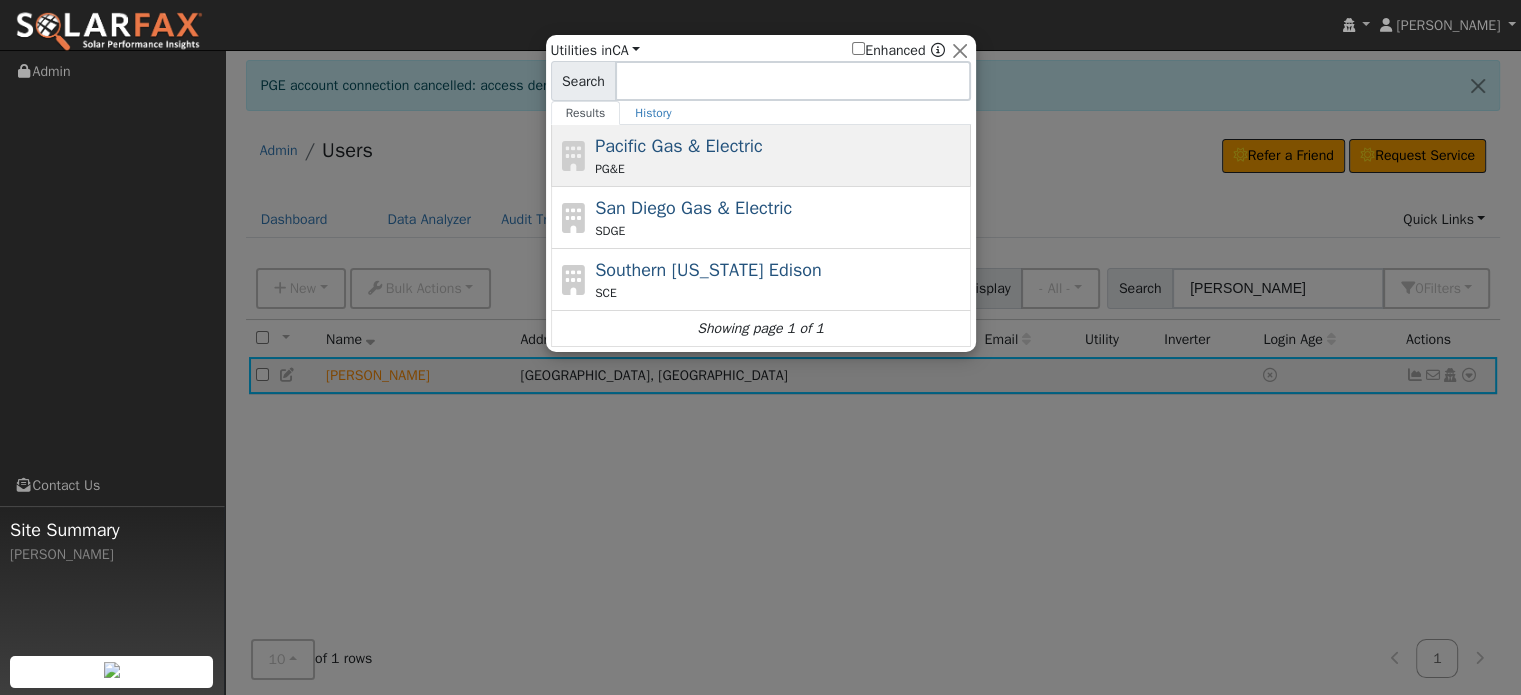 click on "Pacific Gas & Electric" at bounding box center (679, 146) 